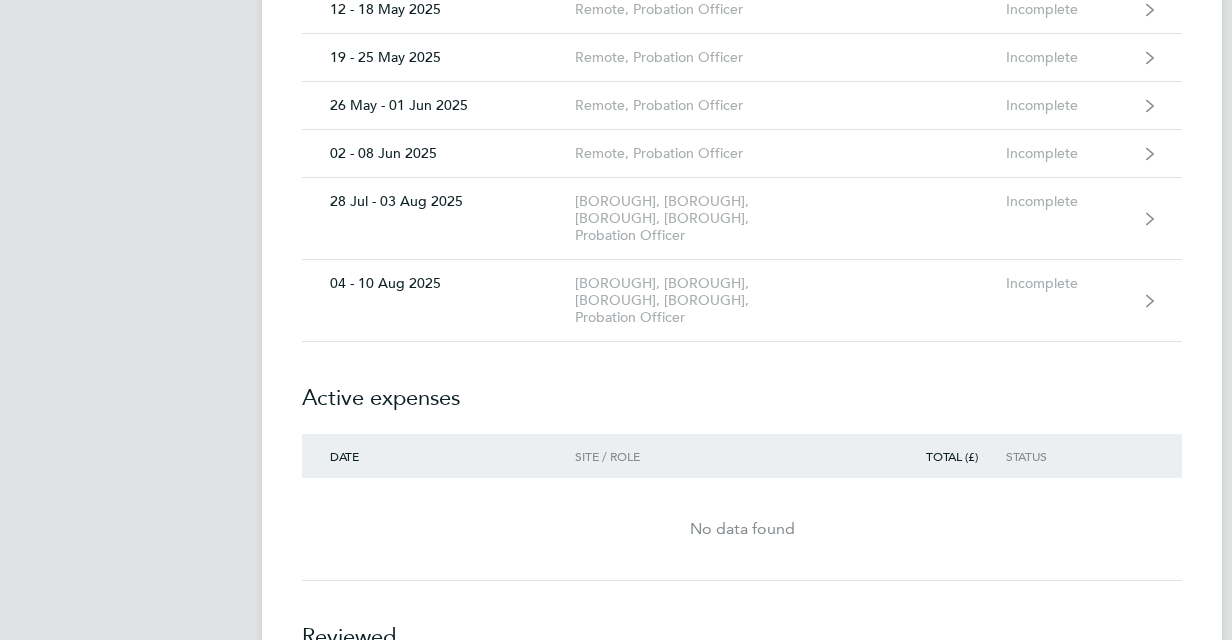 scroll, scrollTop: 600, scrollLeft: 0, axis: vertical 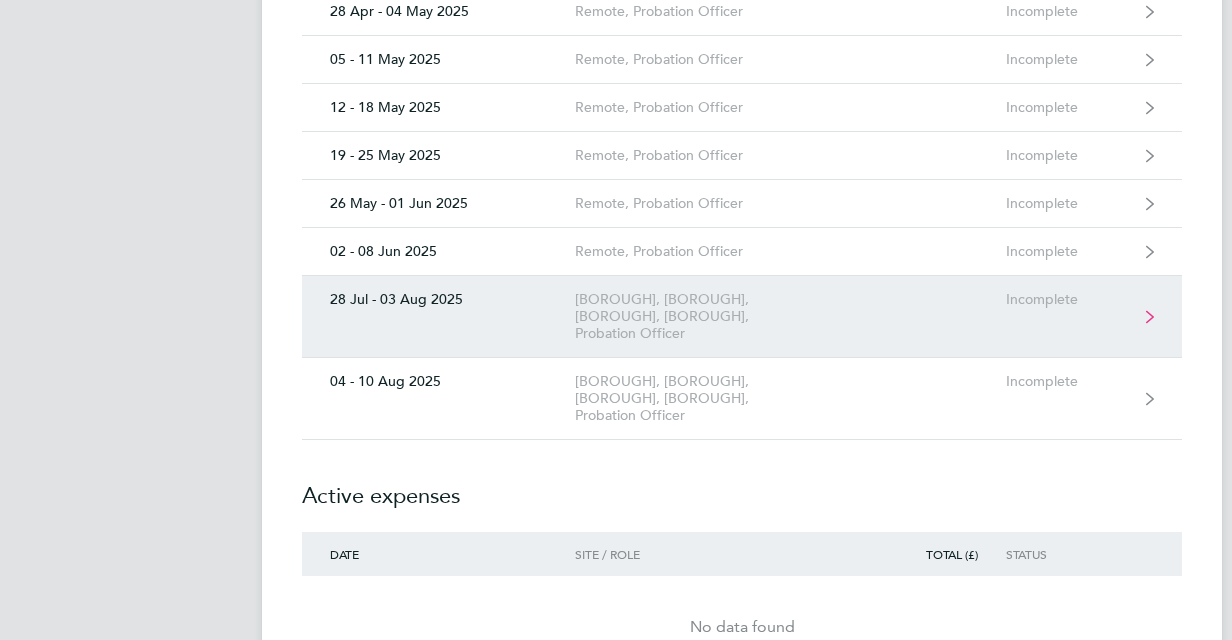 click on "[BOROUGH], [BOROUGH], [BOROUGH], [BOROUGH], Probation Officer" 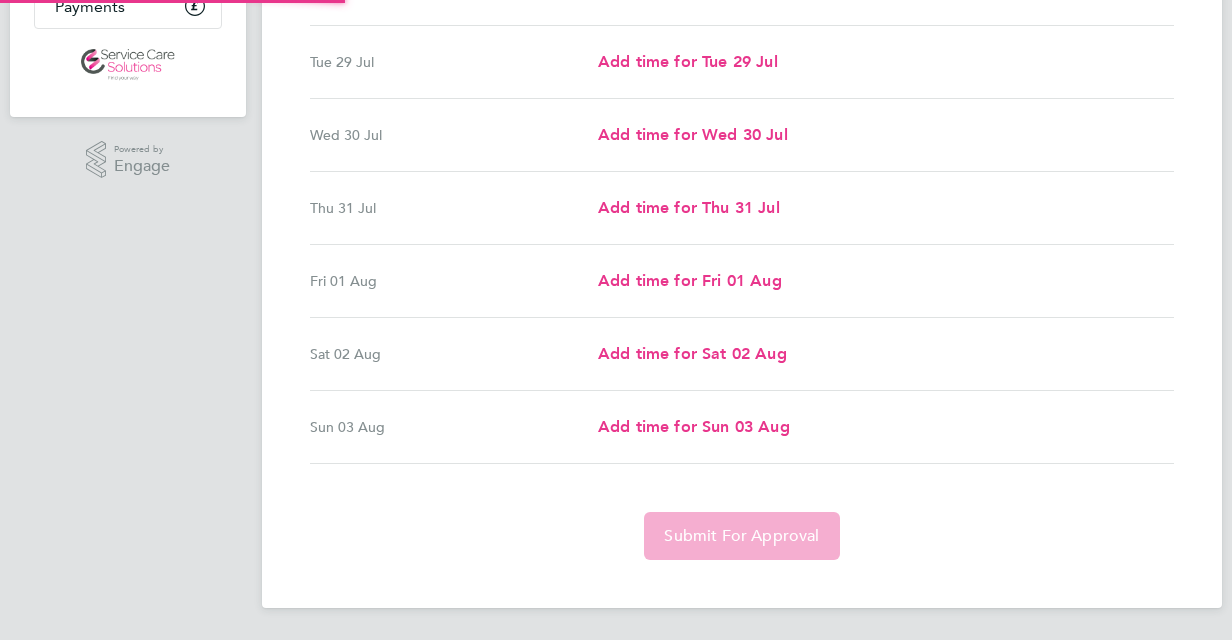 scroll, scrollTop: 0, scrollLeft: 0, axis: both 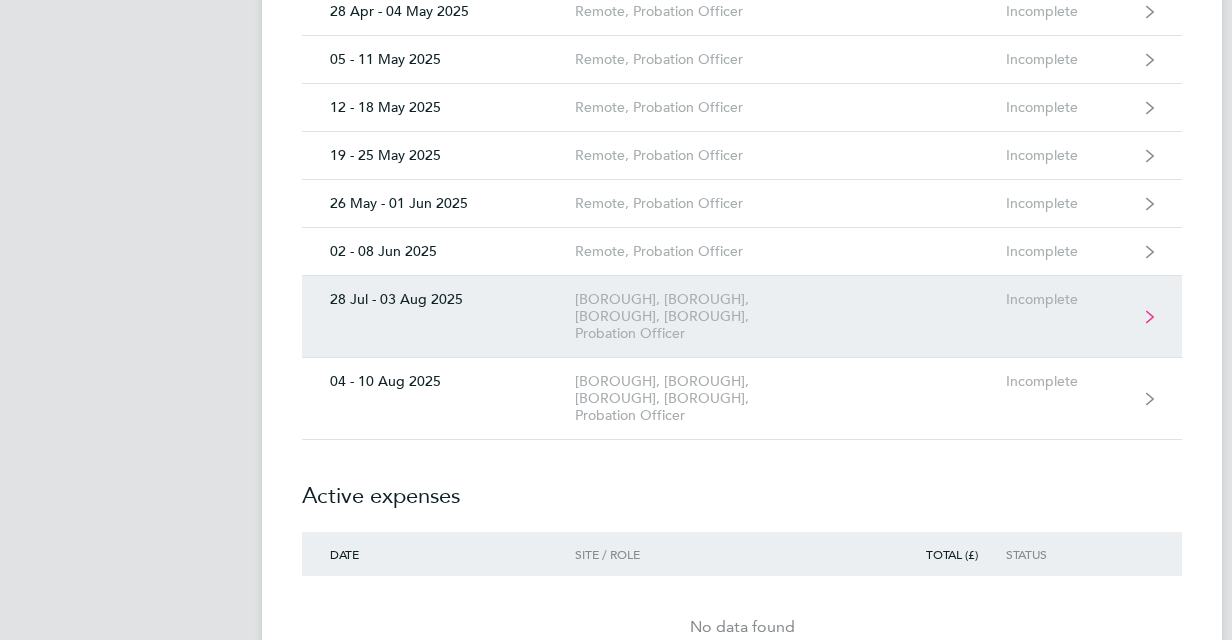 click on "[BOROUGH], [BOROUGH], [BOROUGH], [BOROUGH], Probation Officer" 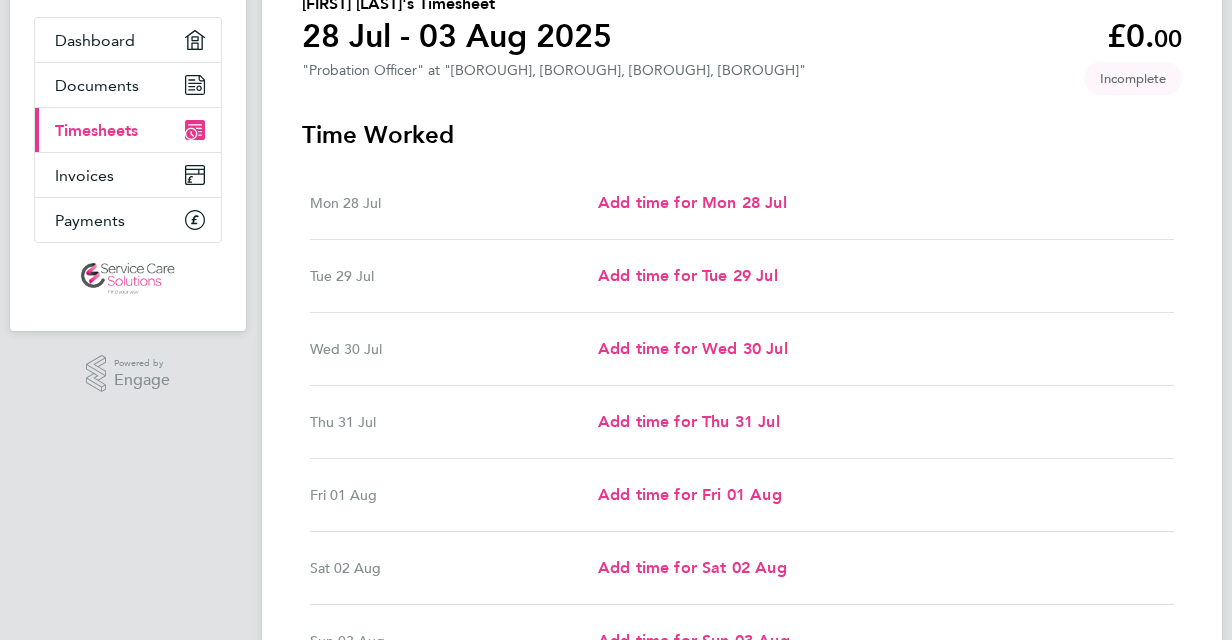 scroll, scrollTop: 200, scrollLeft: 0, axis: vertical 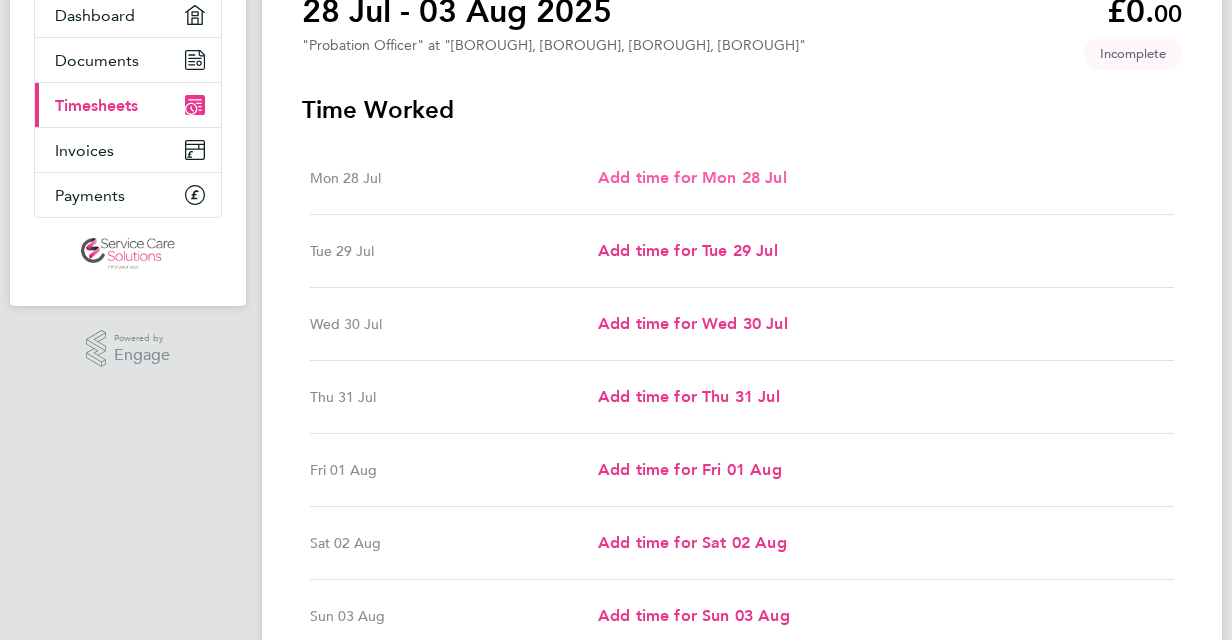 click on "Add time for Mon 28 Jul" at bounding box center [692, 177] 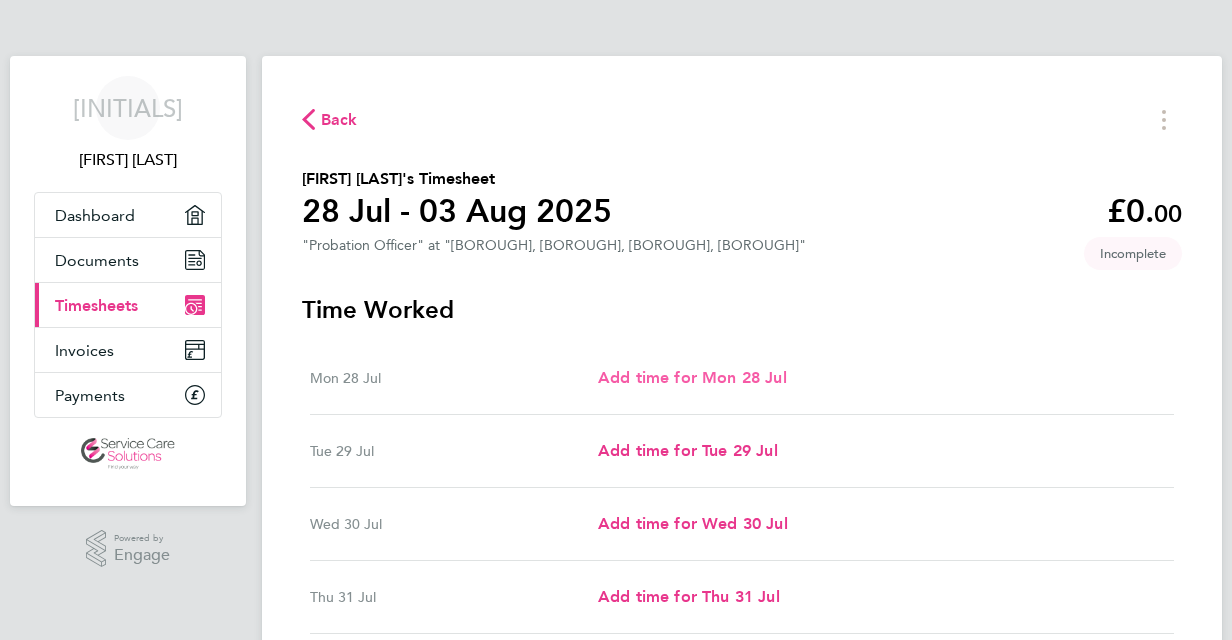 select on "30" 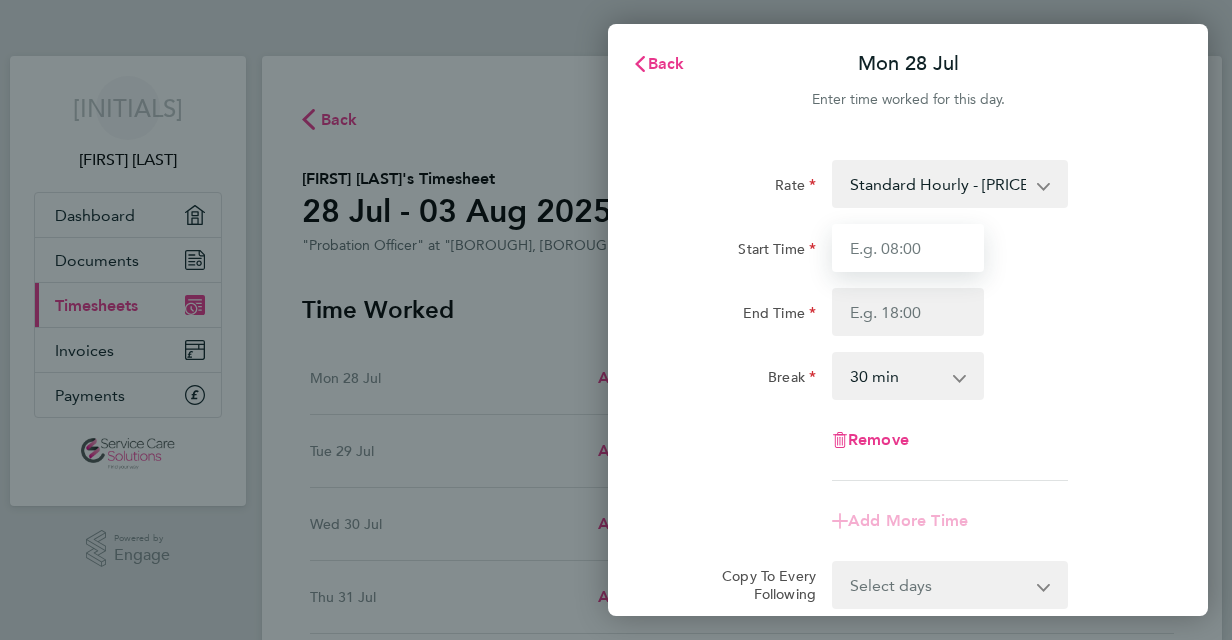 click on "Start Time" at bounding box center (908, 248) 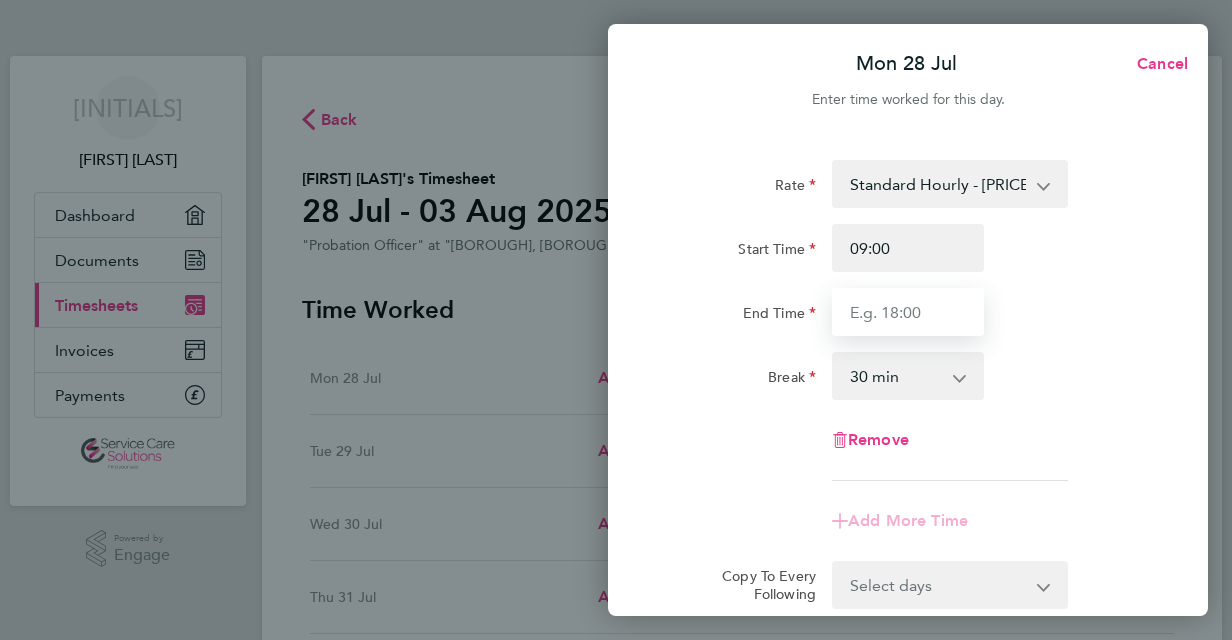 click on "End Time" at bounding box center [908, 312] 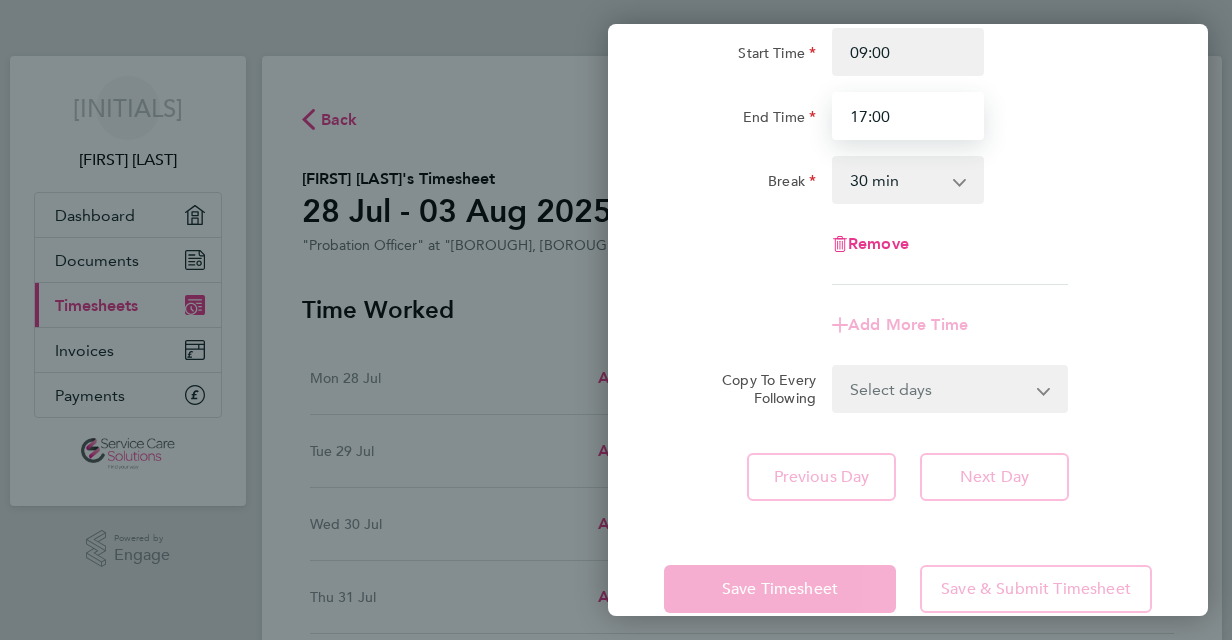 scroll, scrollTop: 200, scrollLeft: 0, axis: vertical 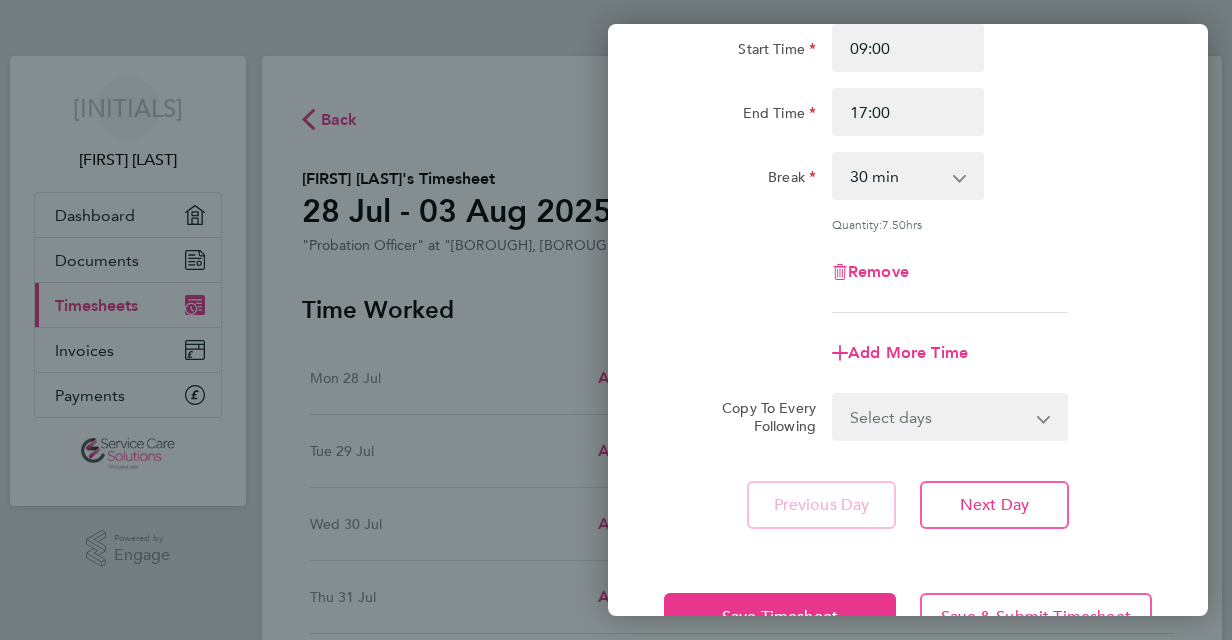 click on "Rate  Standard Hourly - [PRICE]
Start Time 09:00 End Time 17:00 Break  0 min   15 min   30 min   45 min   60 min   75 min   90 min
Quantity:  7.50  hrs
Remove
Add More Time  Copy To Every Following  Select days   Day   Weekday (Mon-Fri)   Weekend (Sat-Sun)   Tuesday   Wednesday   Thursday   Friday   Saturday   Sunday
Previous Day   Next Day" 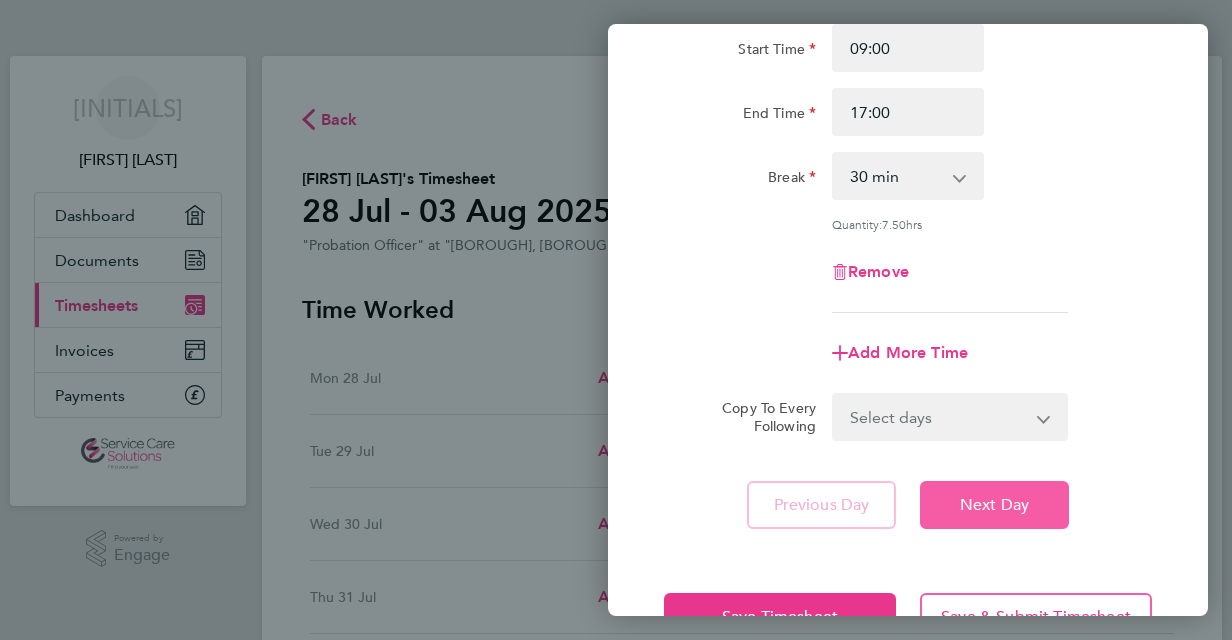 click on "Next Day" 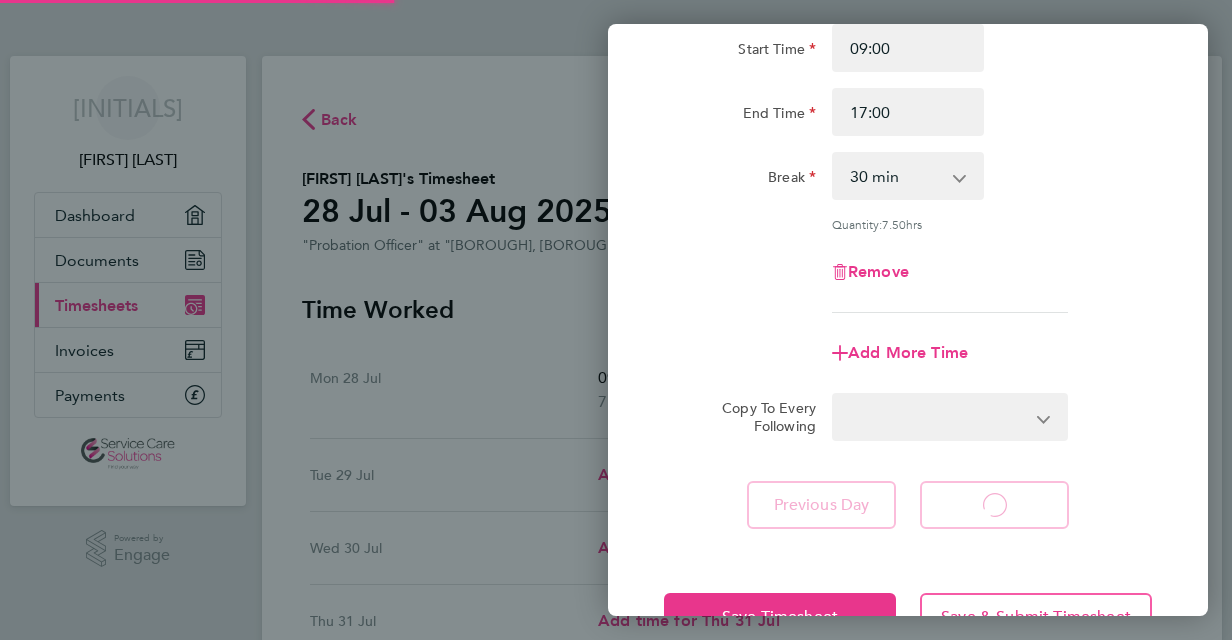 select on "30" 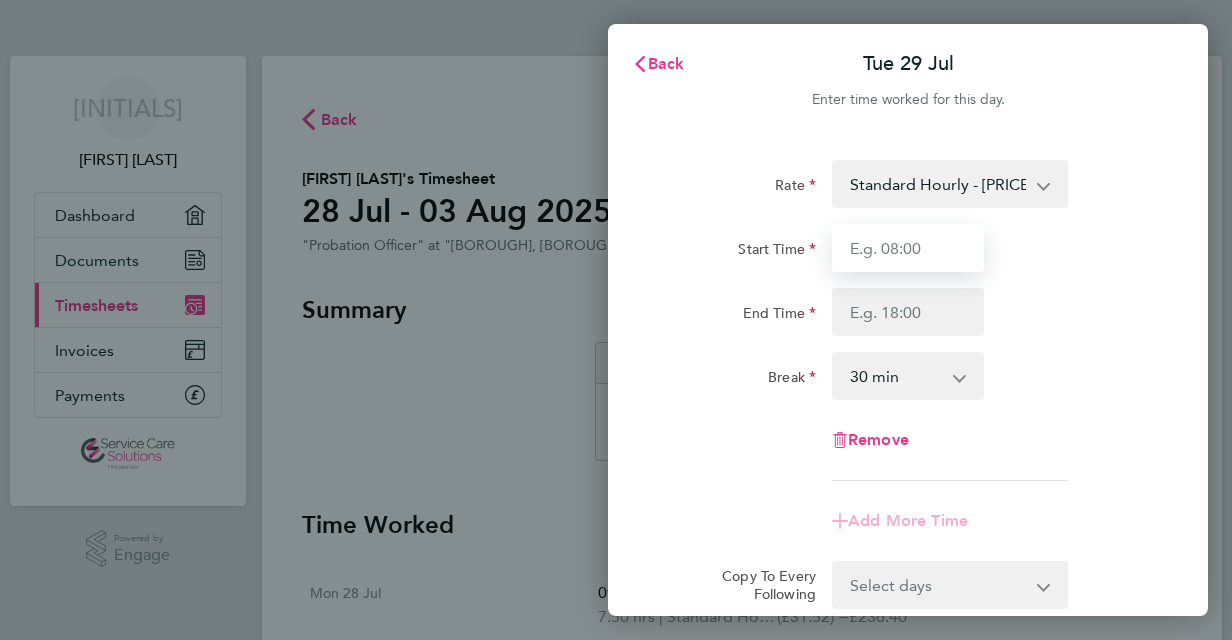 click on "Start Time" at bounding box center (908, 248) 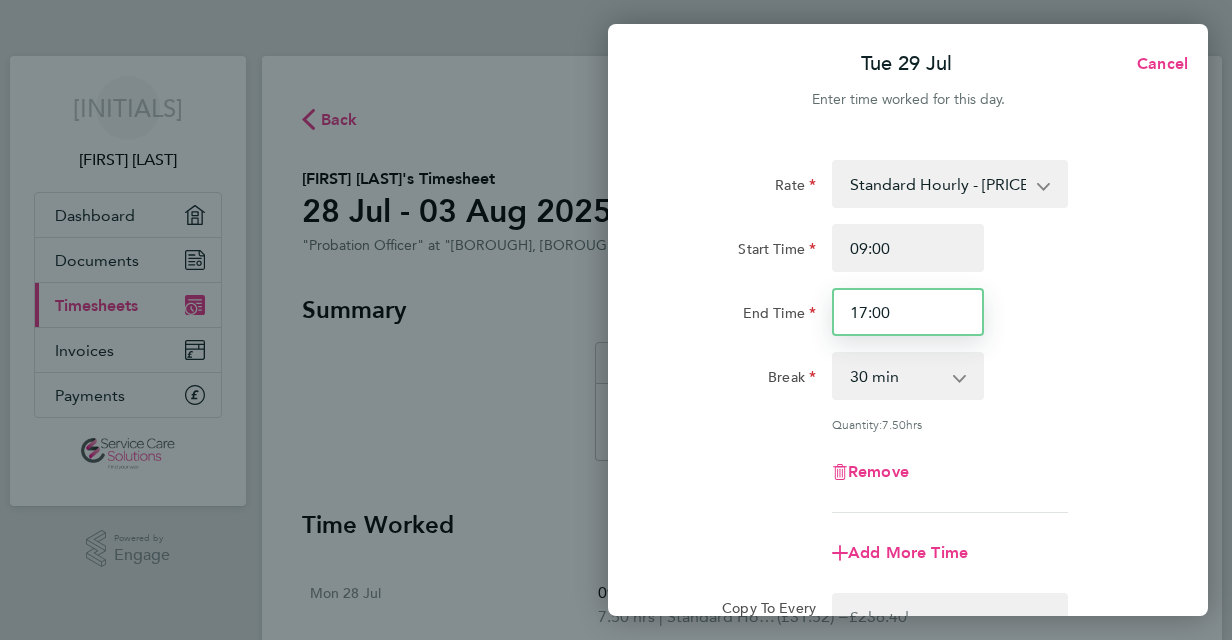 click on "17:00" at bounding box center [908, 312] 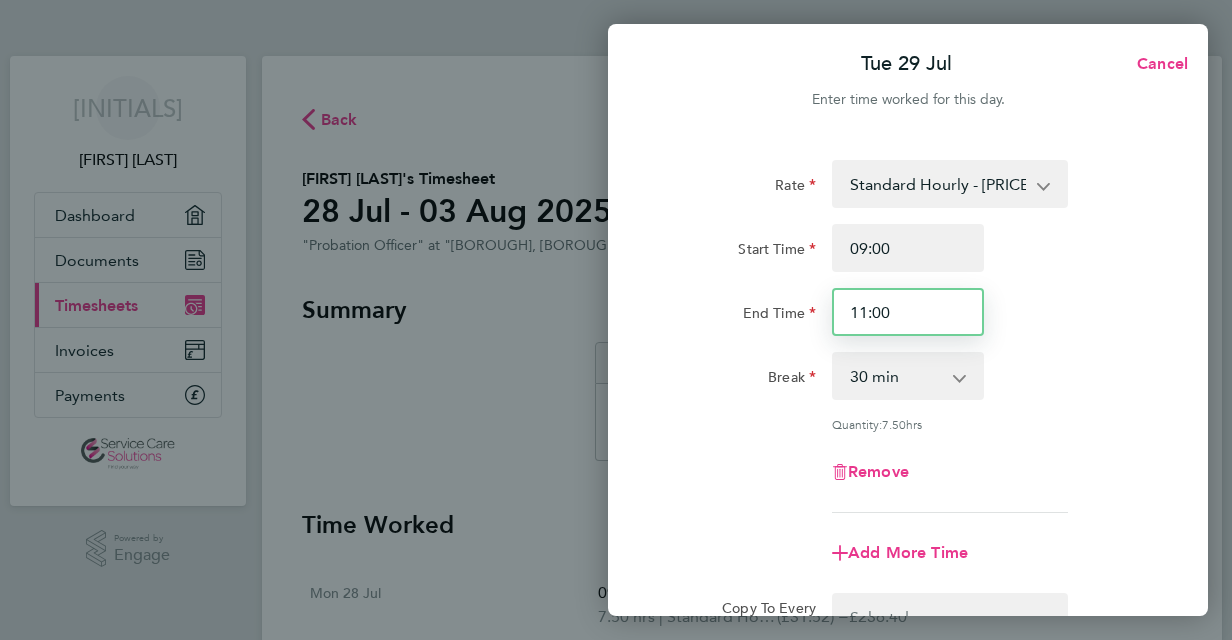 type on "11:00" 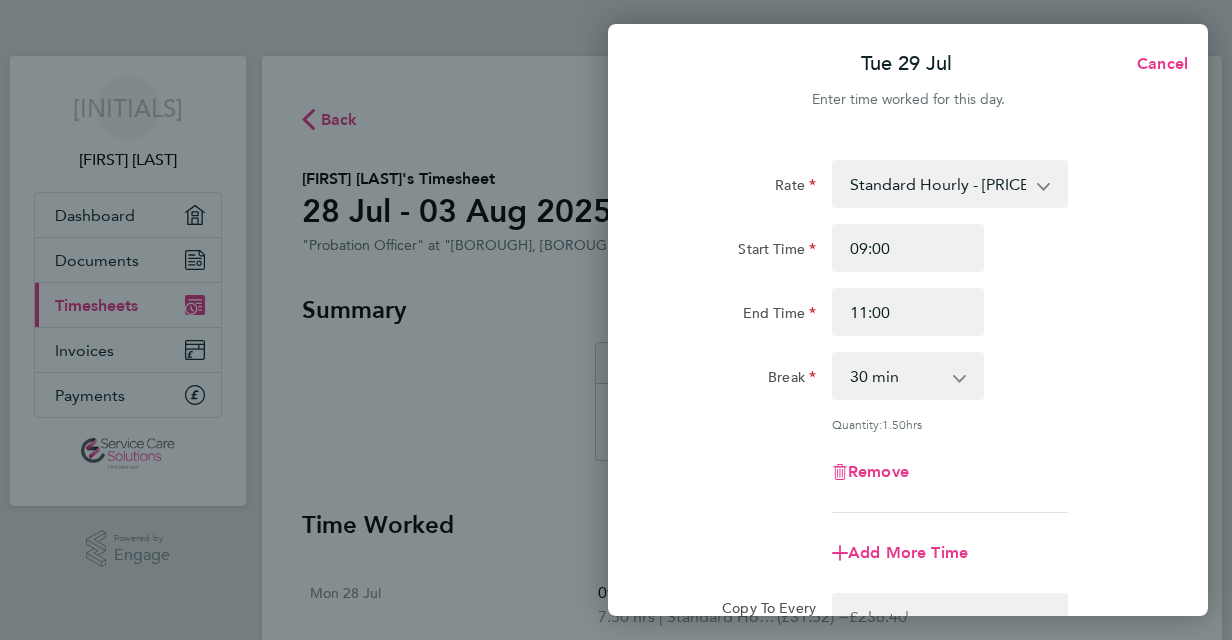 click 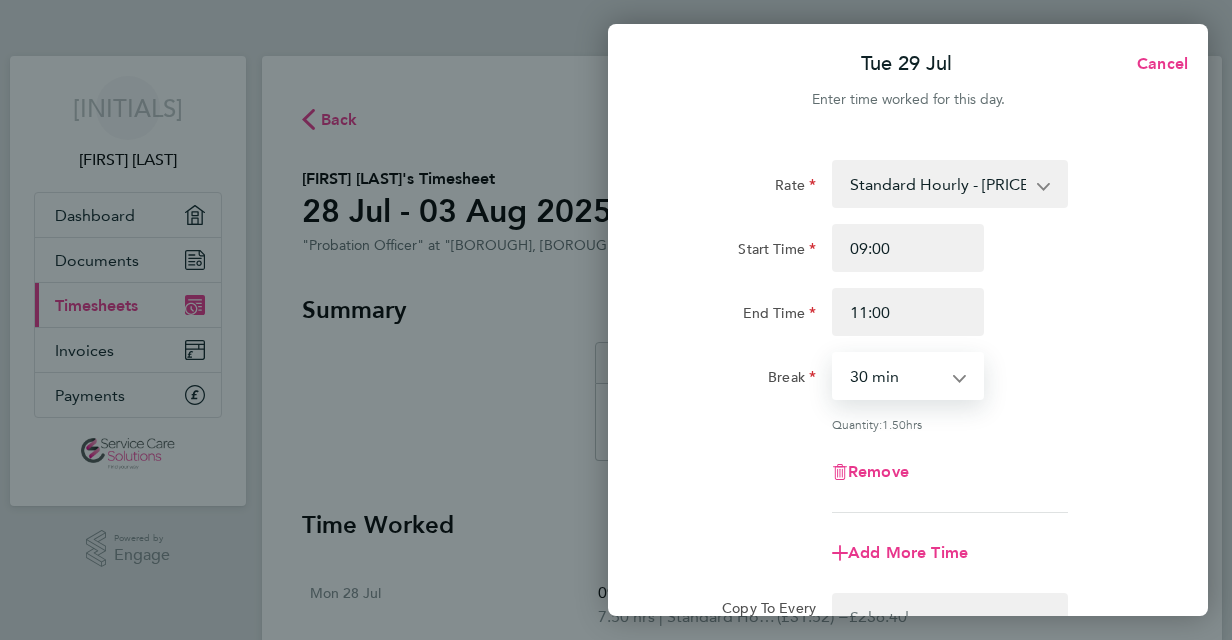 select on "0" 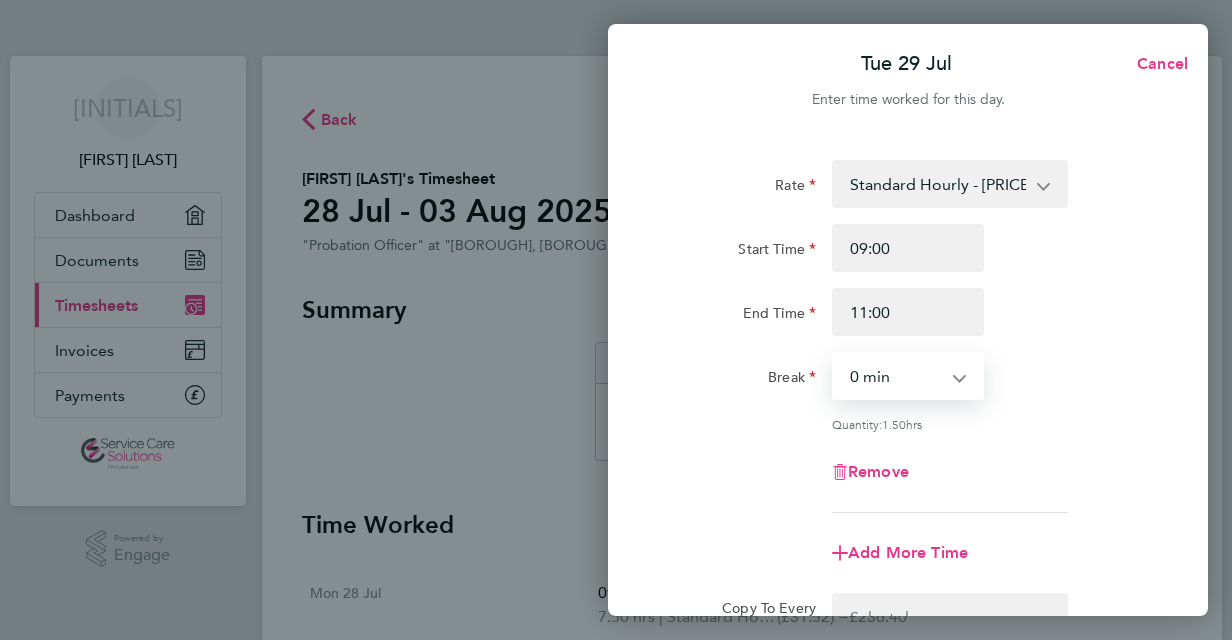click on "0 min   15 min   30 min   45 min   60 min   75 min   90 min" at bounding box center [896, 376] 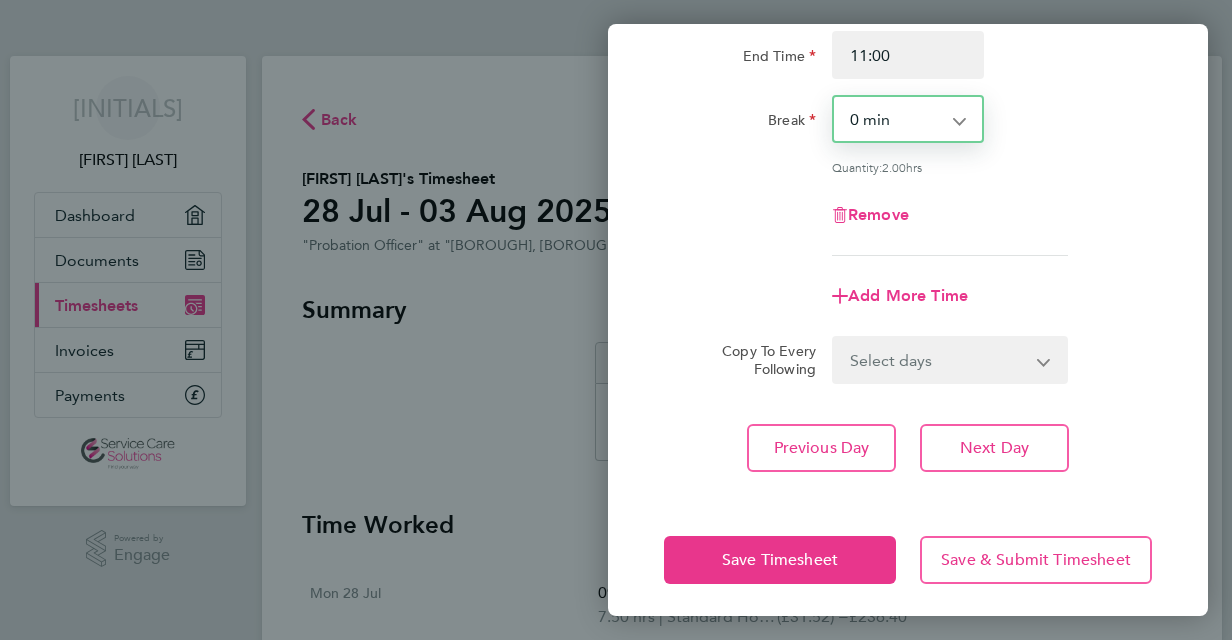 scroll, scrollTop: 263, scrollLeft: 0, axis: vertical 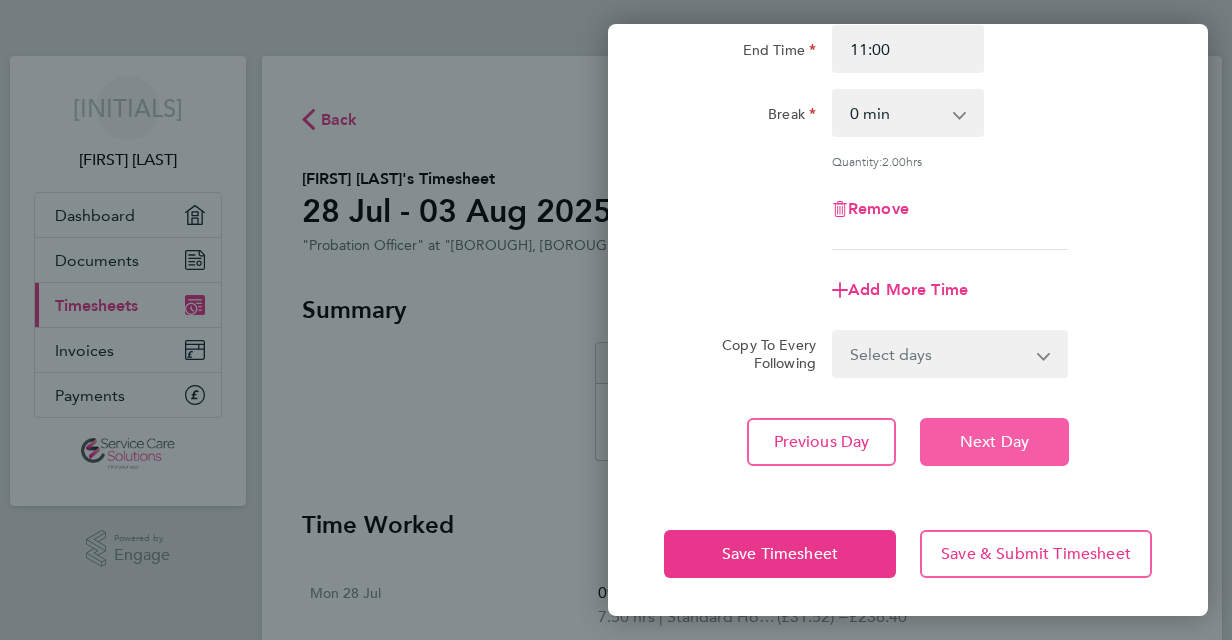 click on "Next Day" 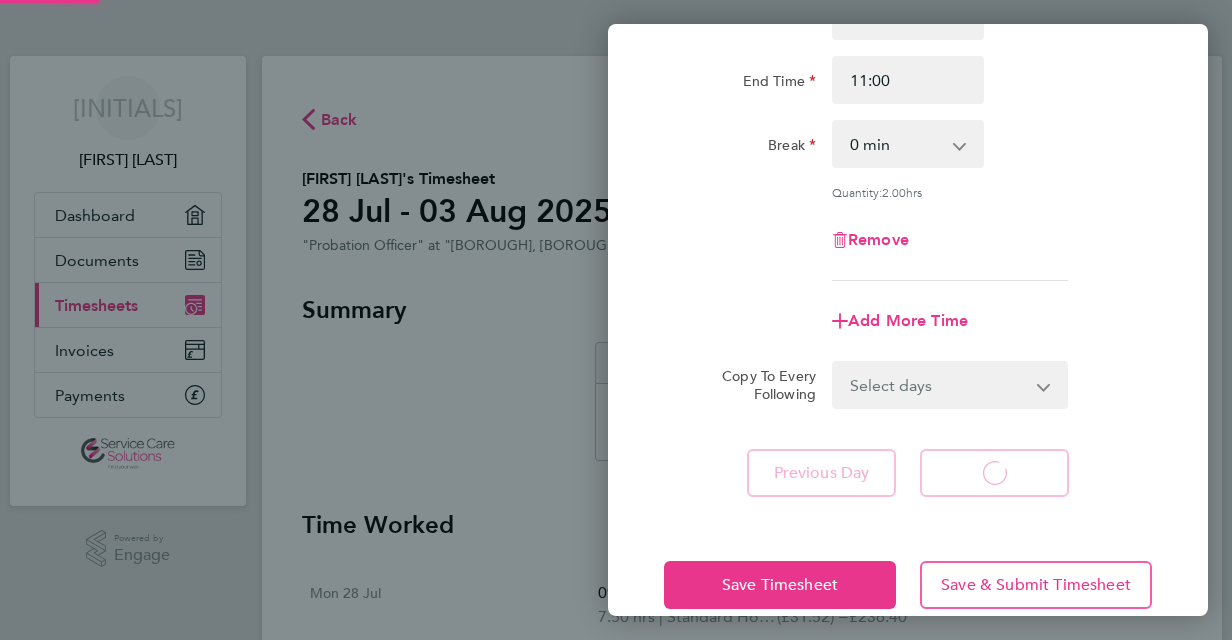 select on "30" 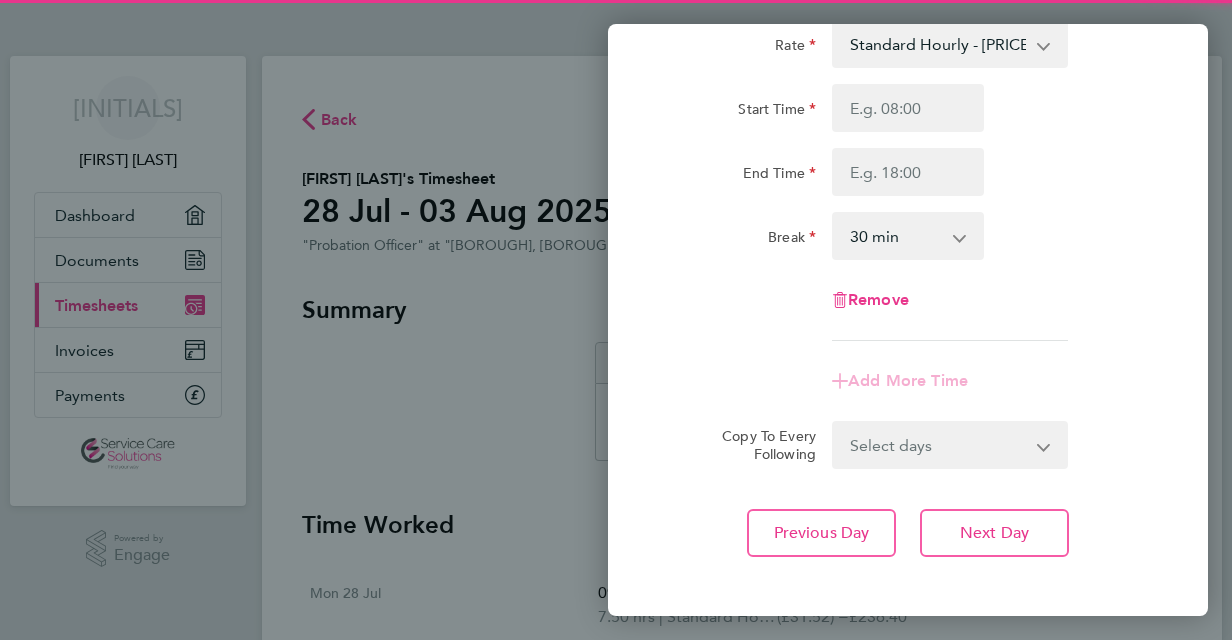 scroll, scrollTop: 0, scrollLeft: 0, axis: both 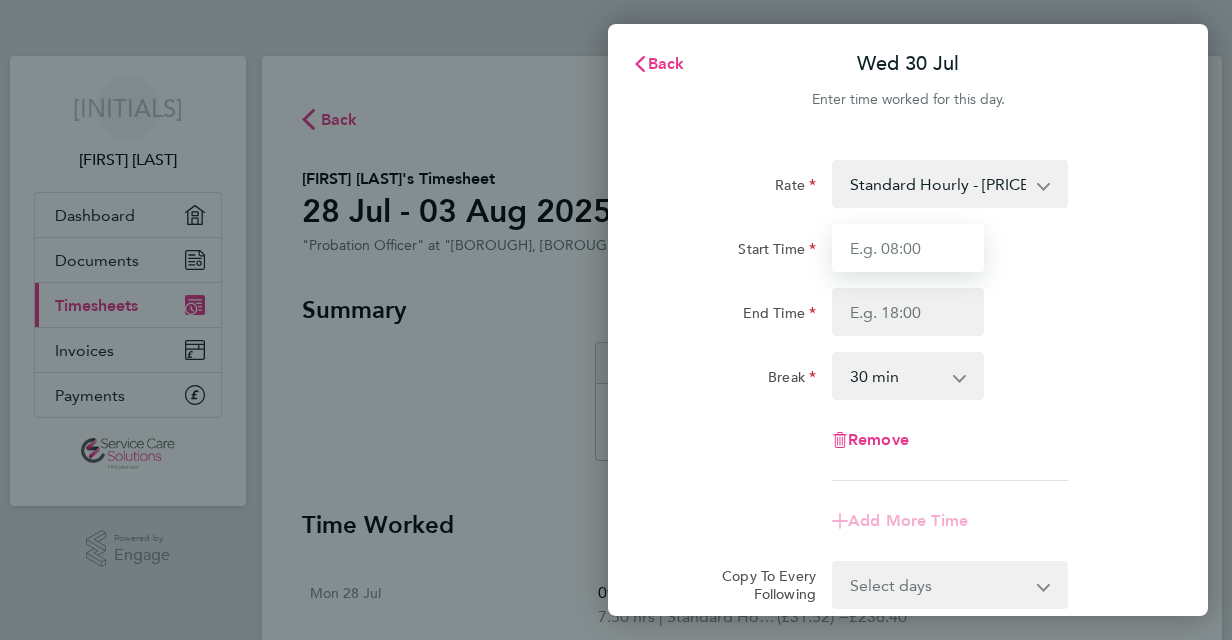 click on "Start Time" at bounding box center [908, 248] 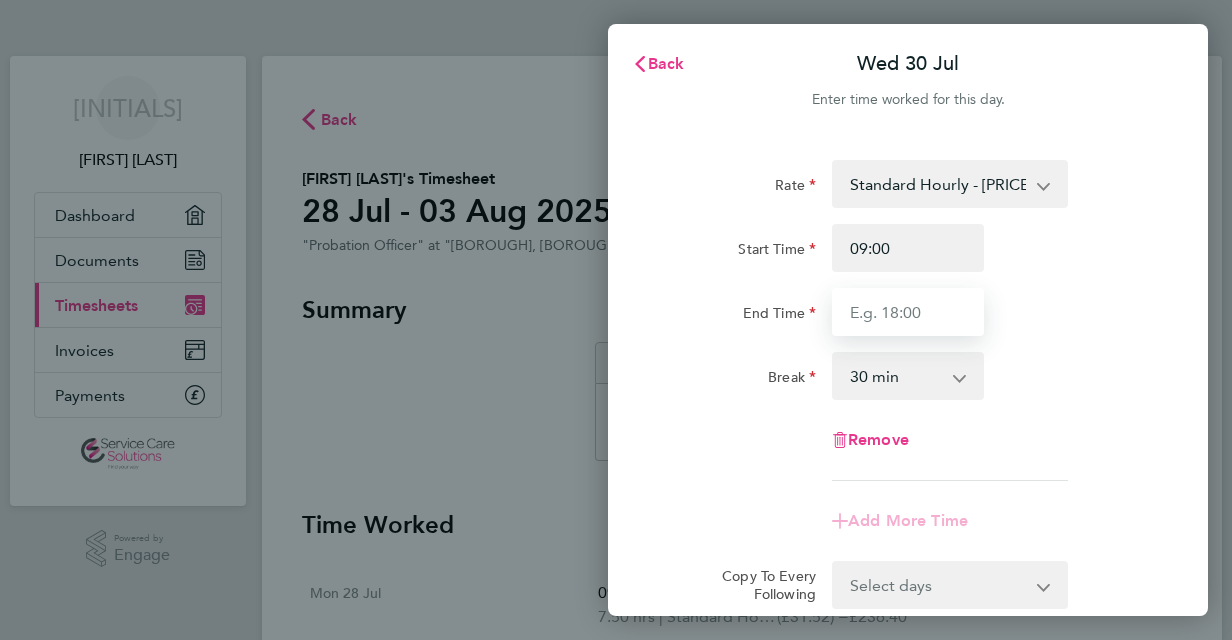 type on "17:00" 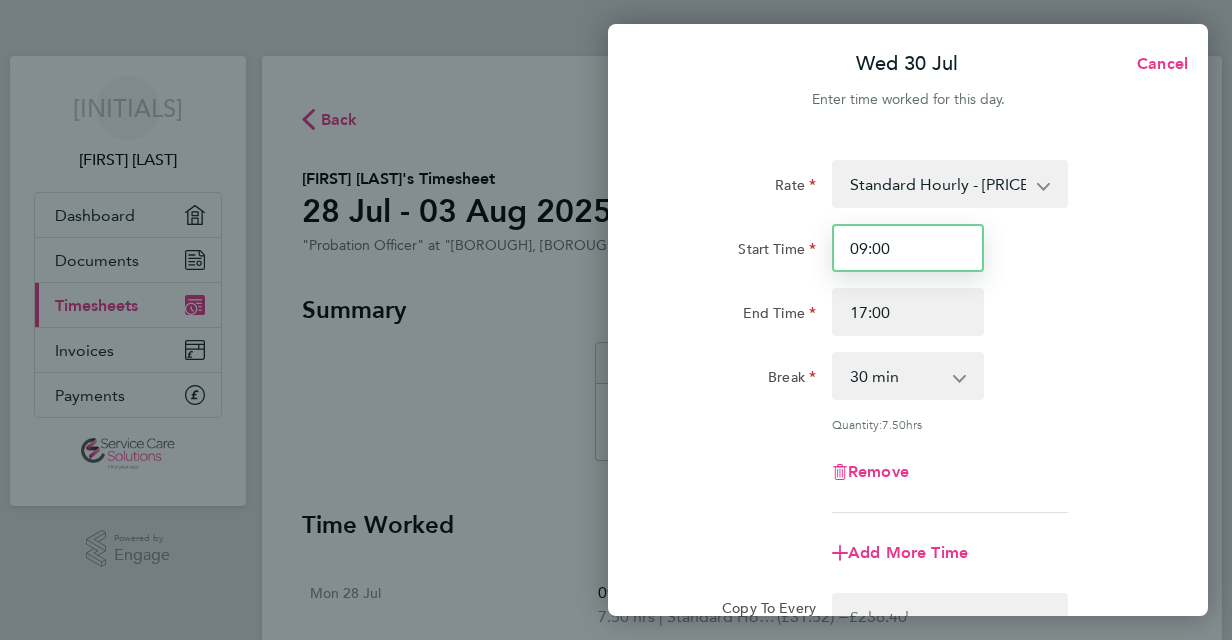 scroll, scrollTop: 263, scrollLeft: 0, axis: vertical 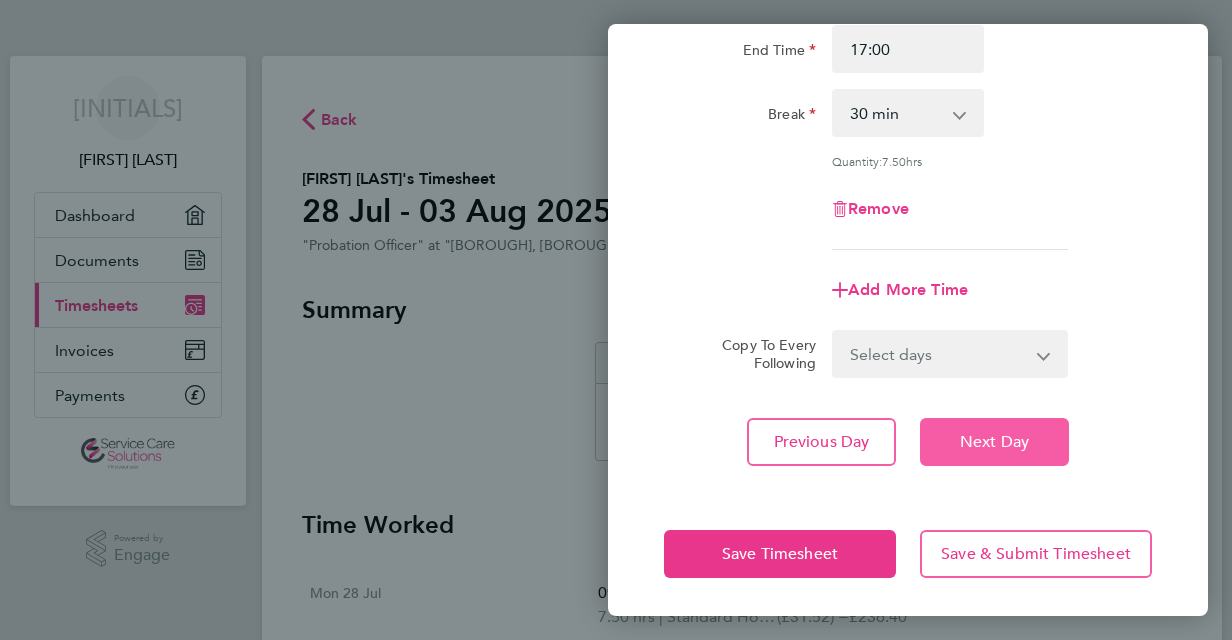 click on "Next Day" 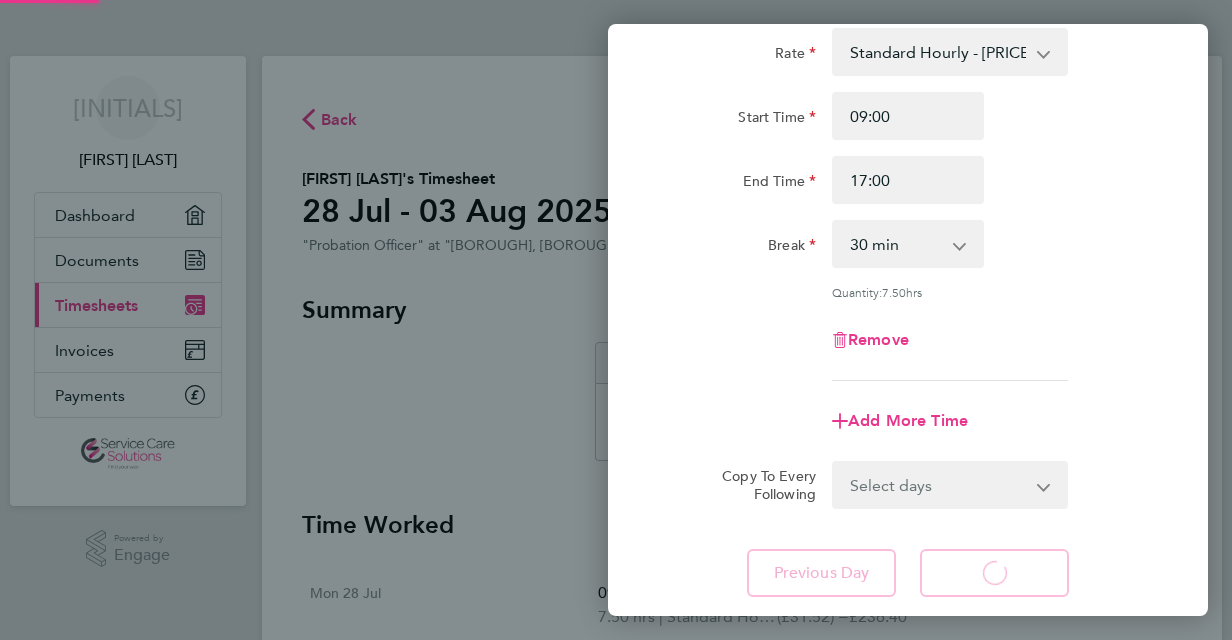 scroll, scrollTop: 0, scrollLeft: 0, axis: both 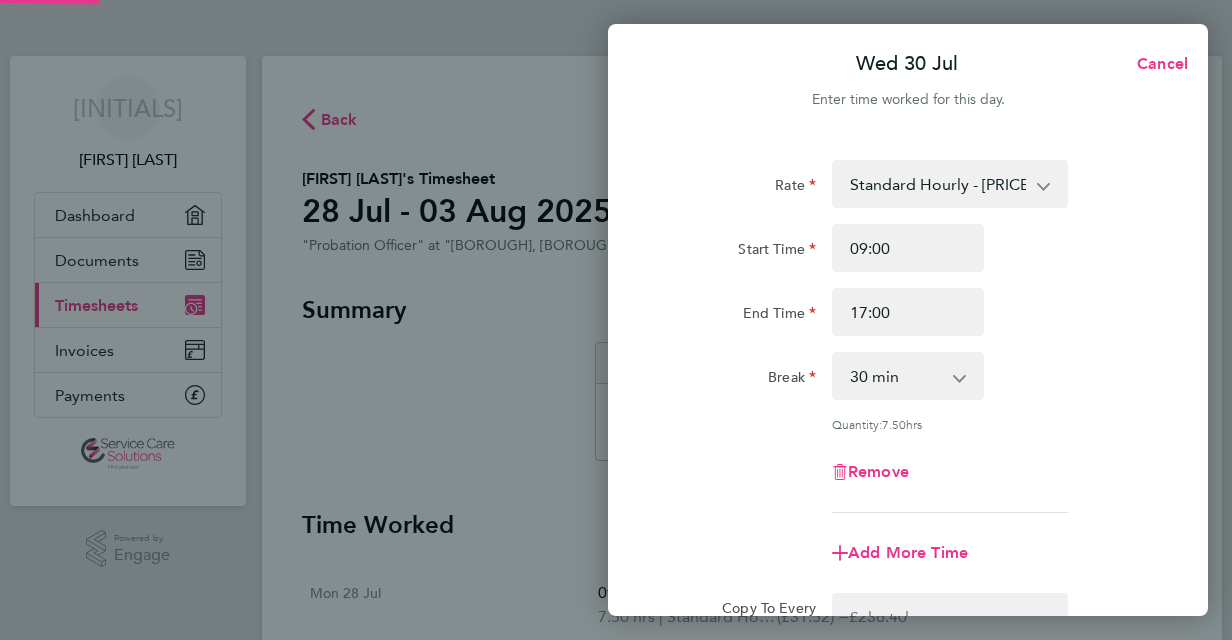 select on "30" 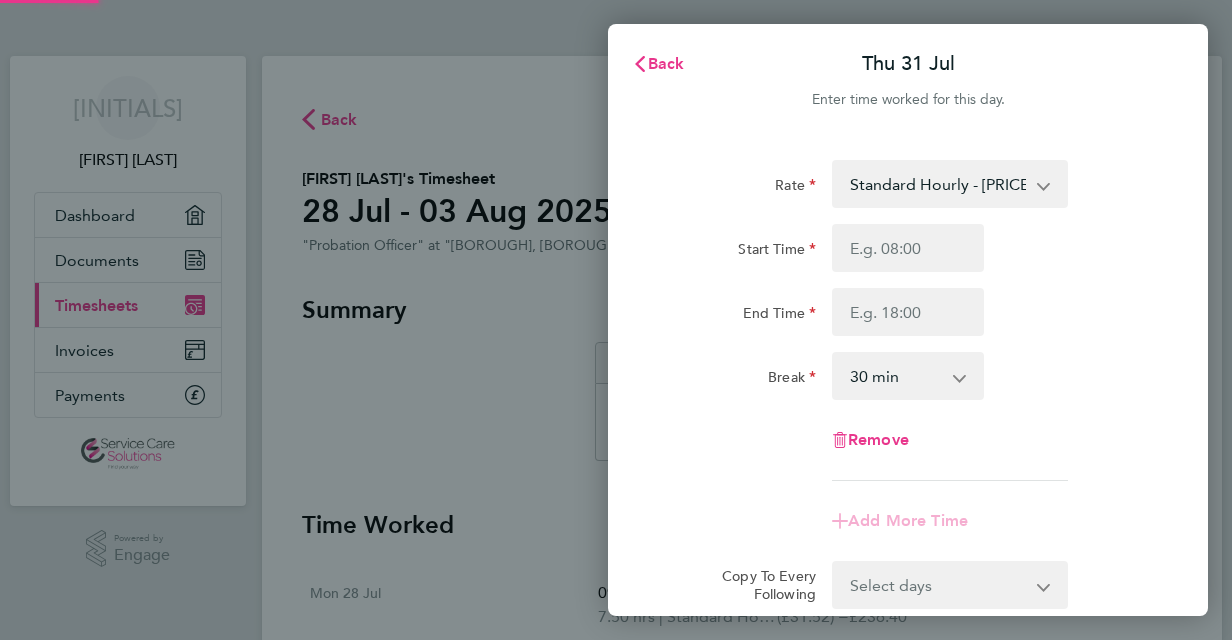 select on "30" 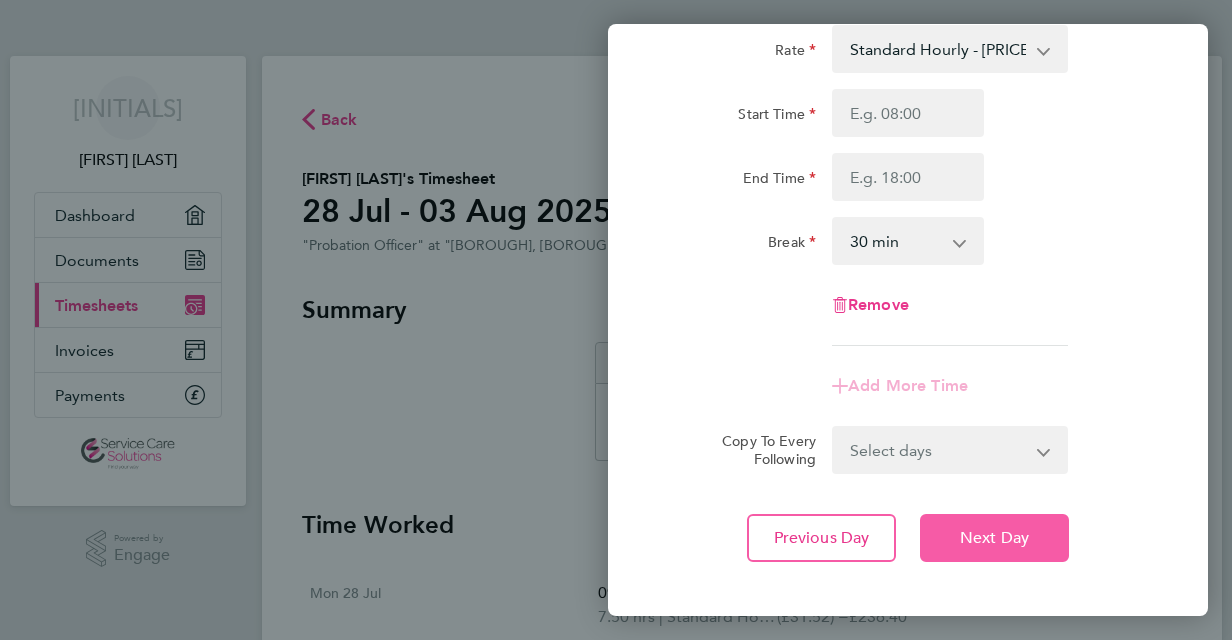 scroll, scrollTop: 0, scrollLeft: 0, axis: both 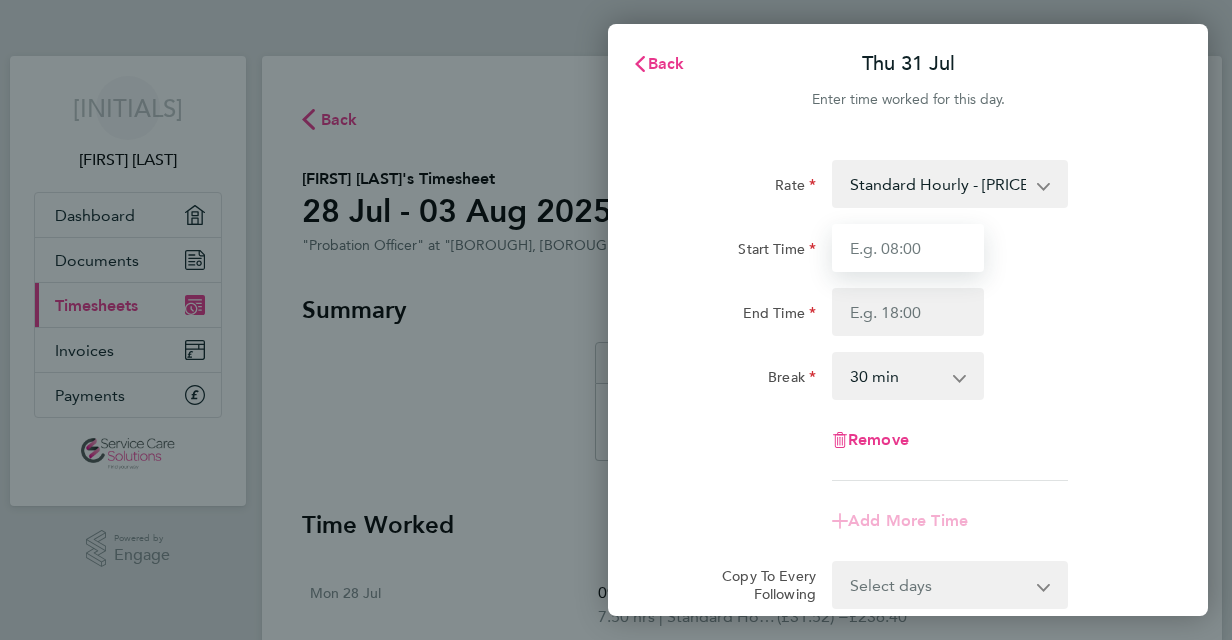 click on "Start Time" at bounding box center [908, 248] 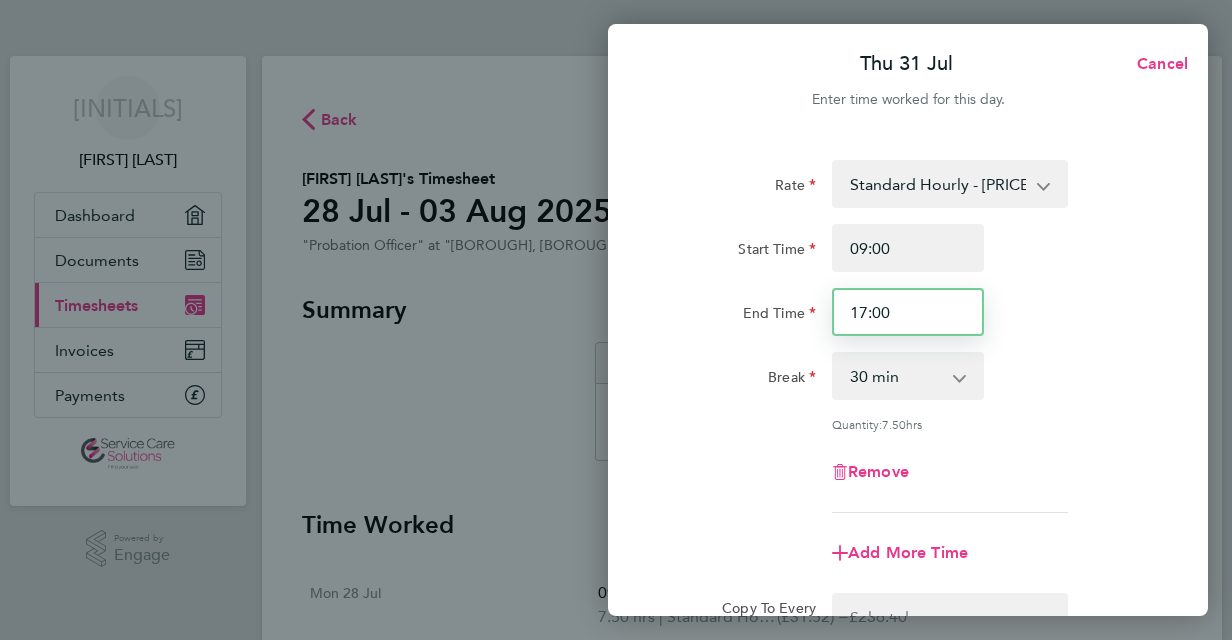 click on "17:00" at bounding box center [908, 312] 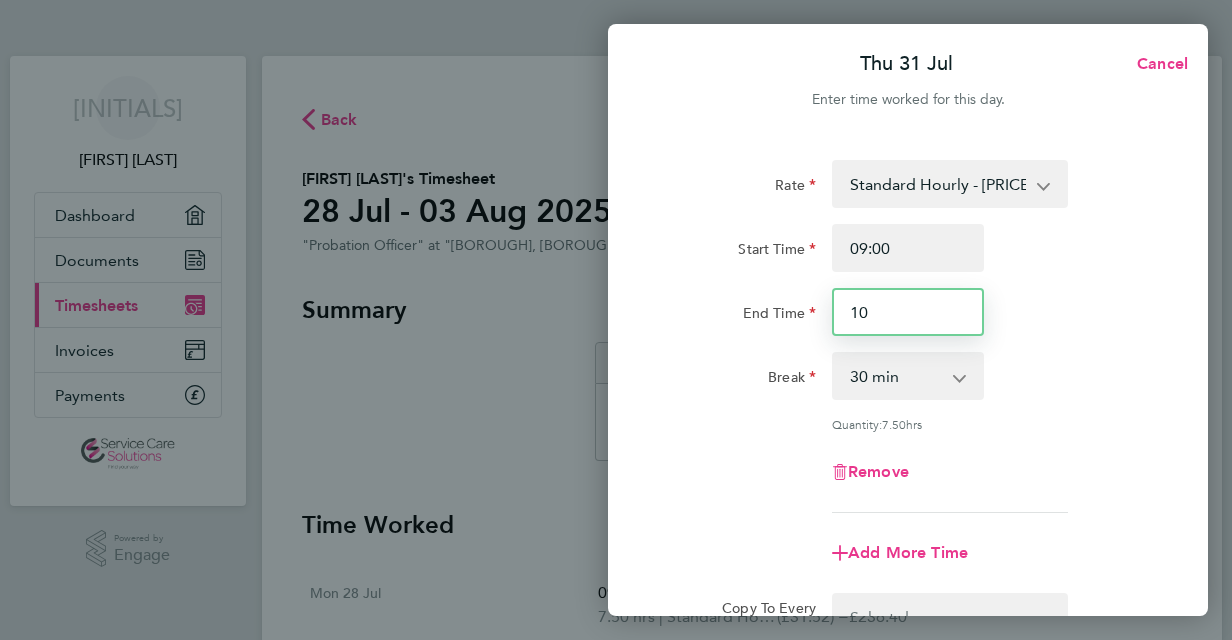 type on "1" 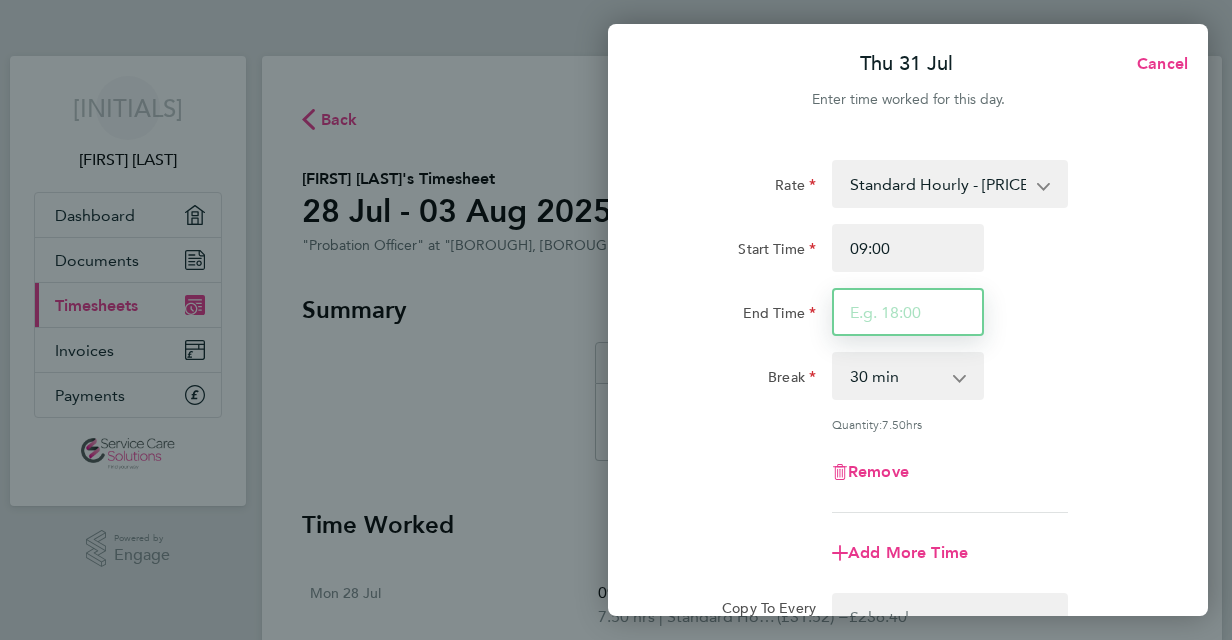 type 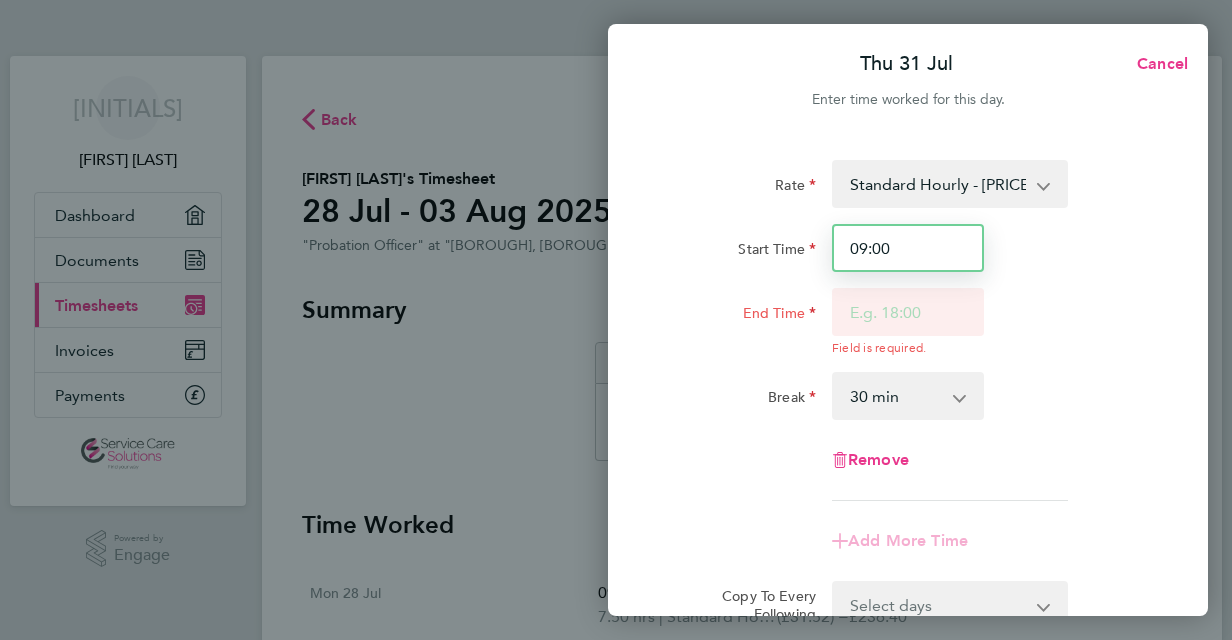 drag, startPoint x: 888, startPoint y: 244, endPoint x: 850, endPoint y: 244, distance: 38 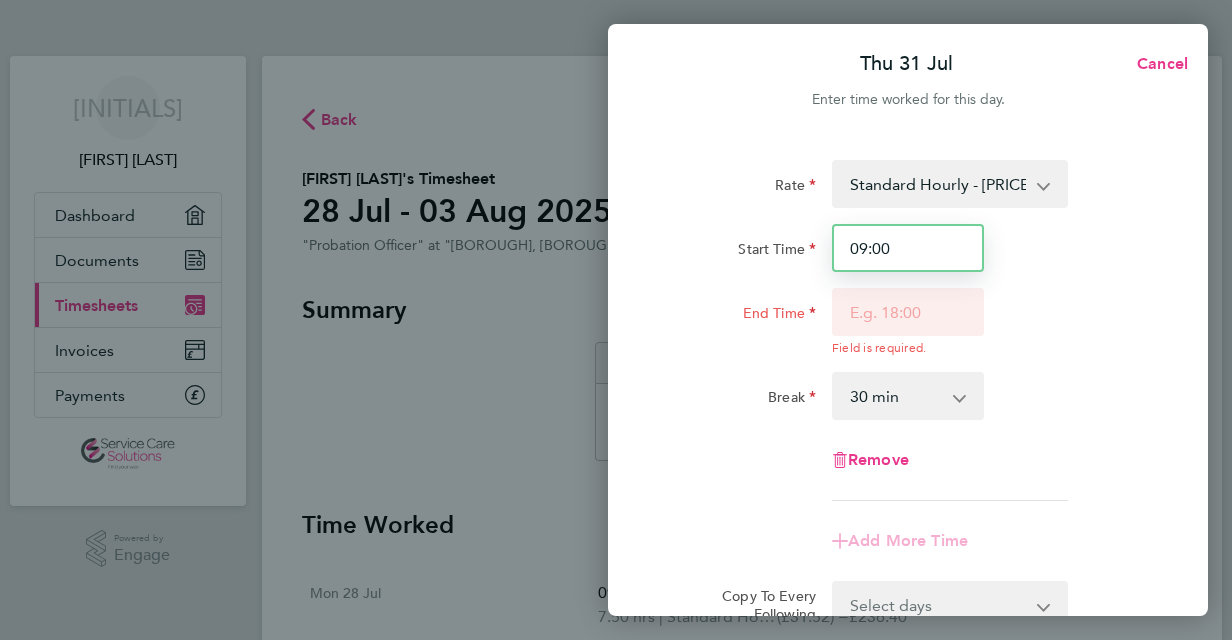 click on "09:00" at bounding box center (908, 248) 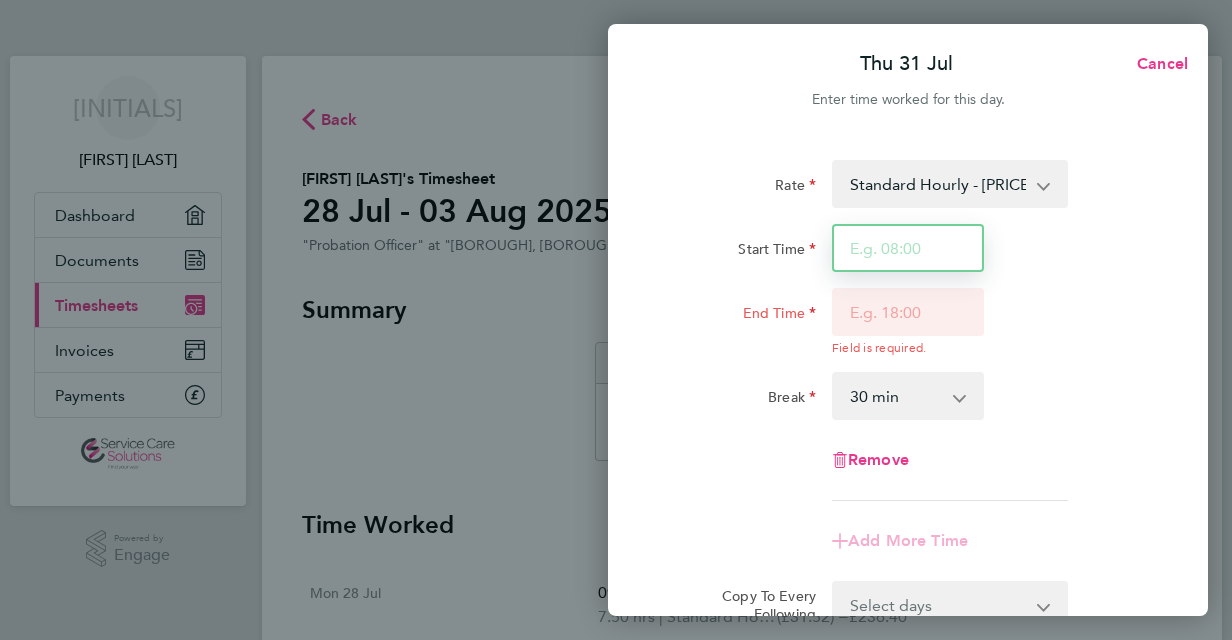 type 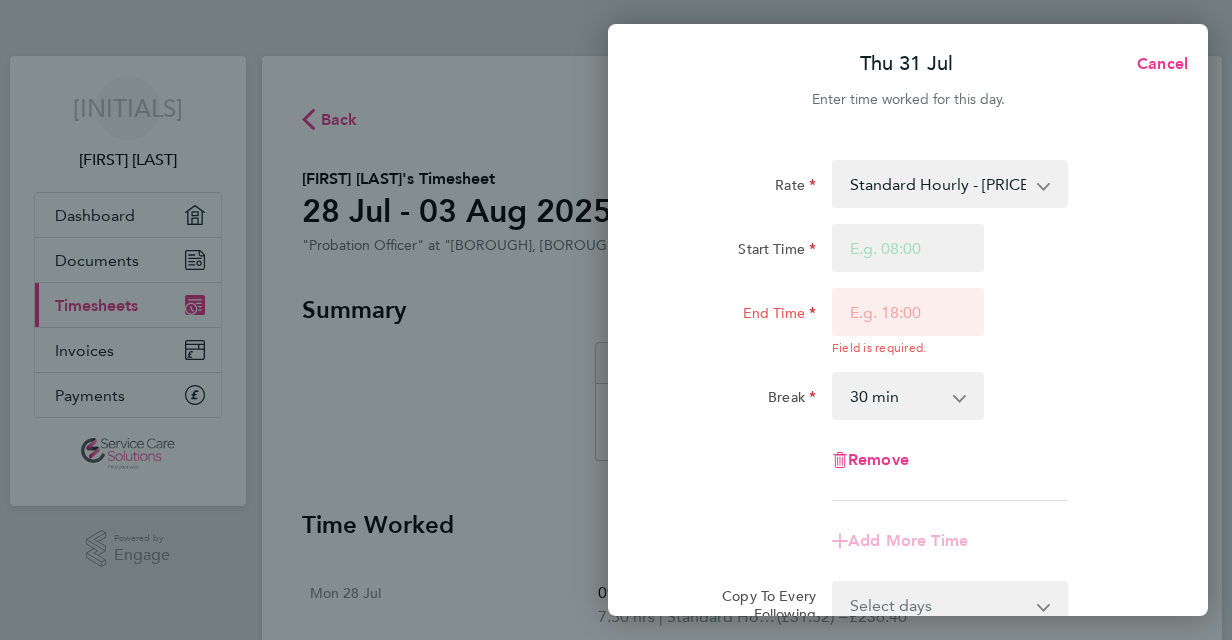 click on "0 min   15 min   30 min   45 min   60 min   75 min   90 min" at bounding box center [896, 396] 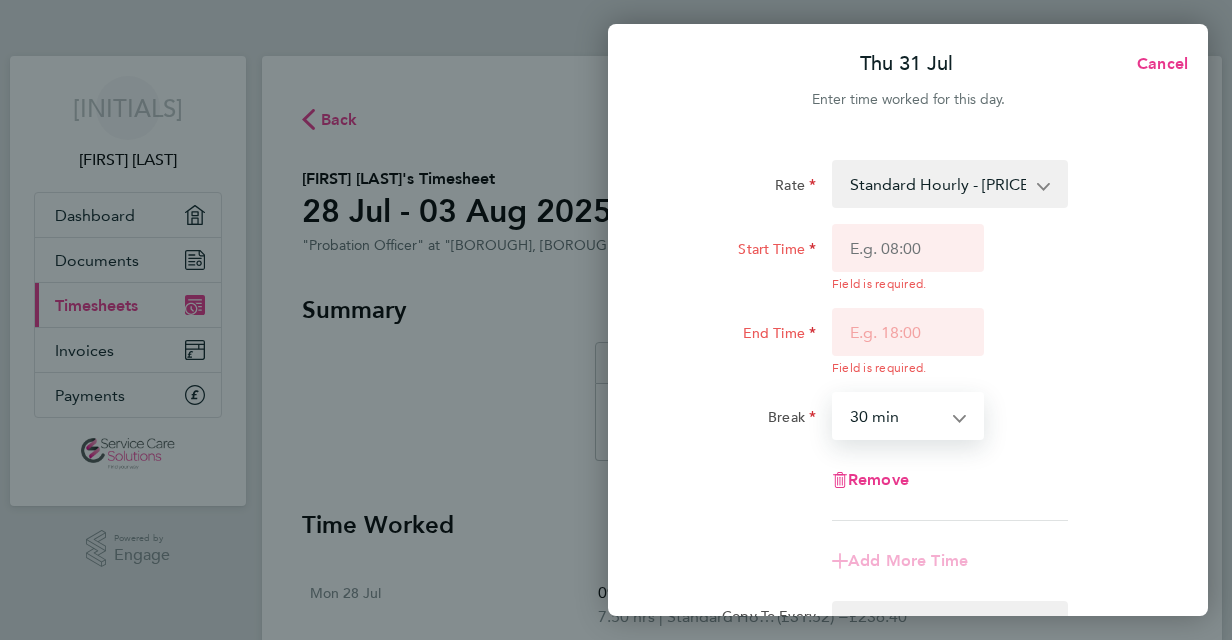 select on "0" 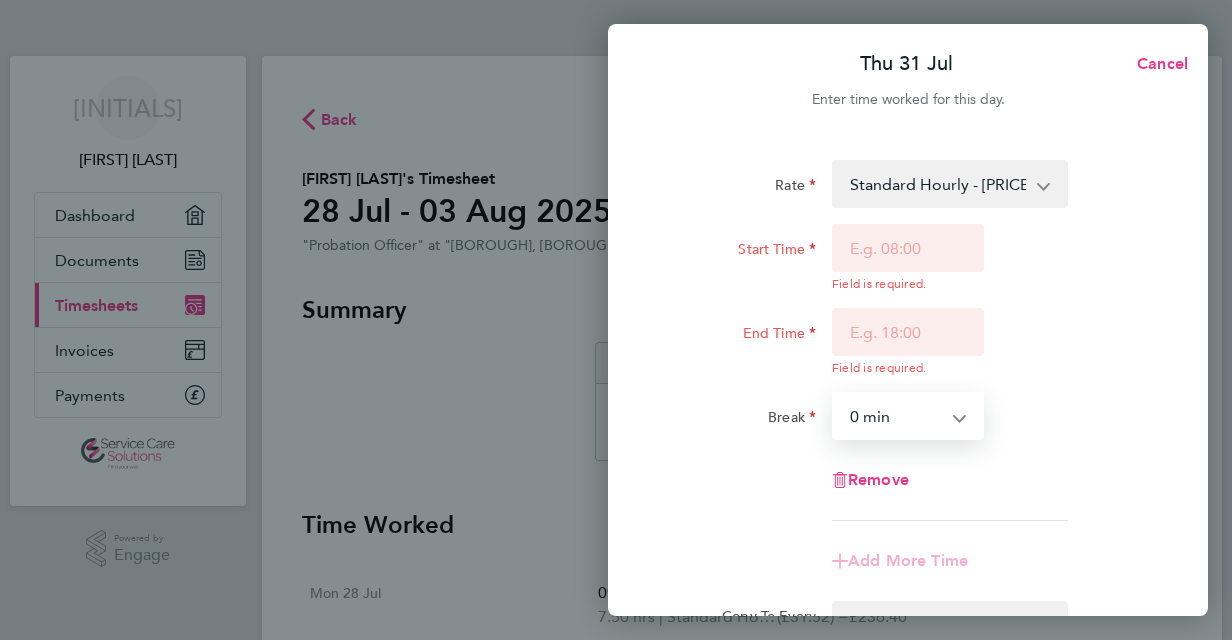 click on "0 min   15 min   30 min   45 min   60 min   75 min   90 min" at bounding box center [896, 416] 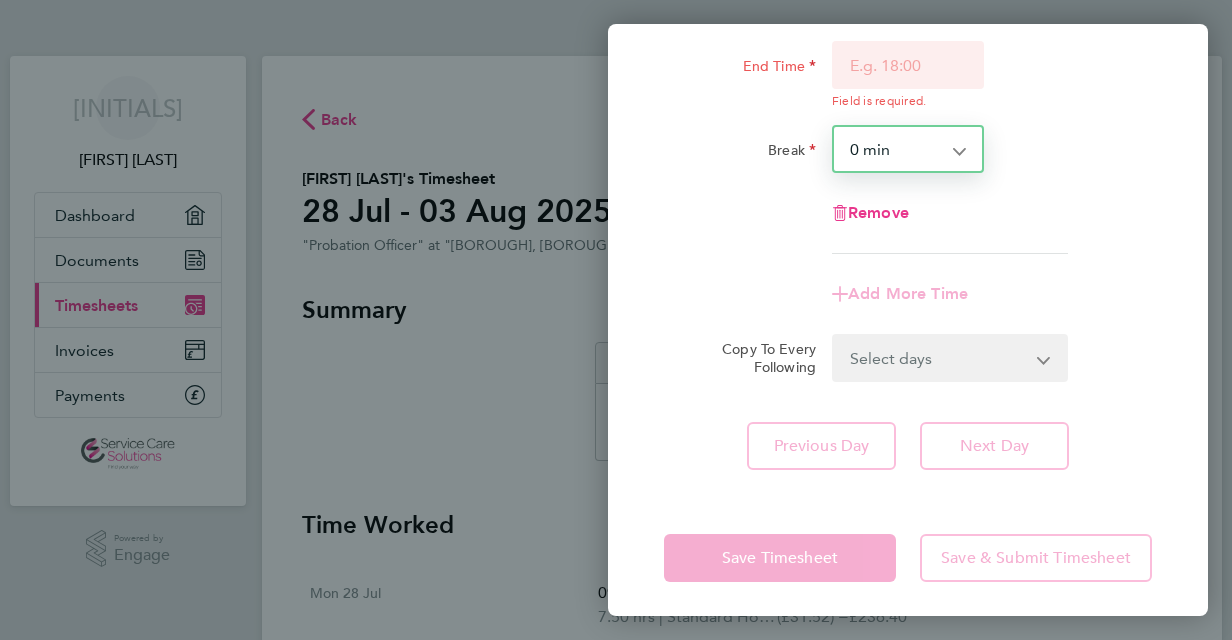 scroll, scrollTop: 272, scrollLeft: 0, axis: vertical 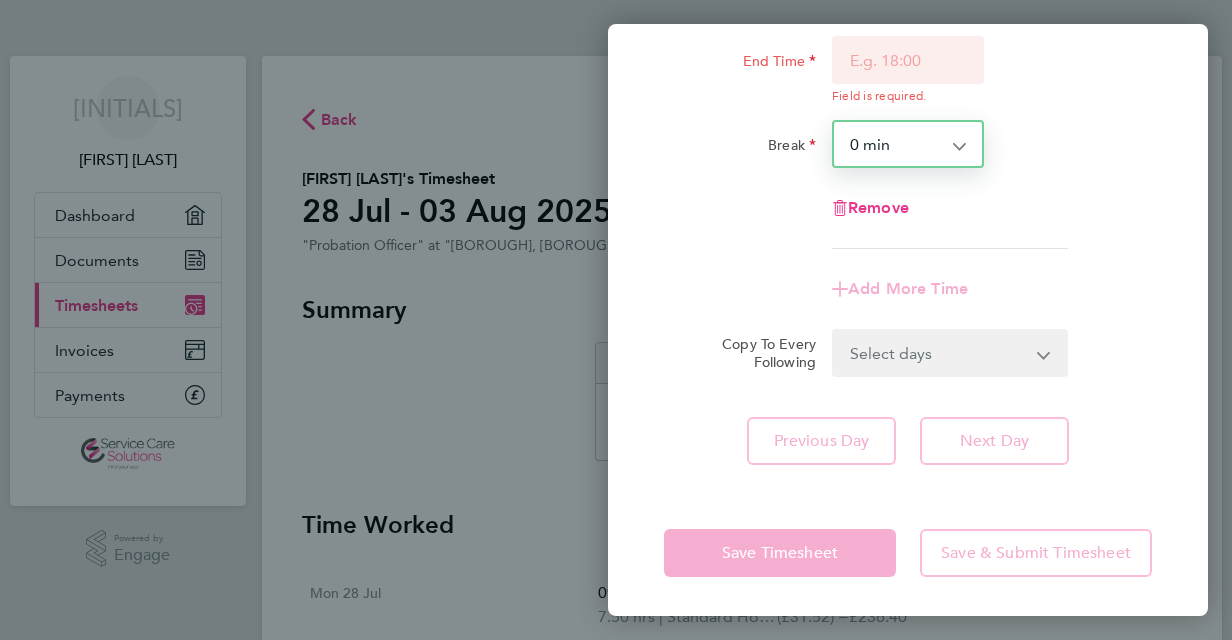 click on "Next Day" 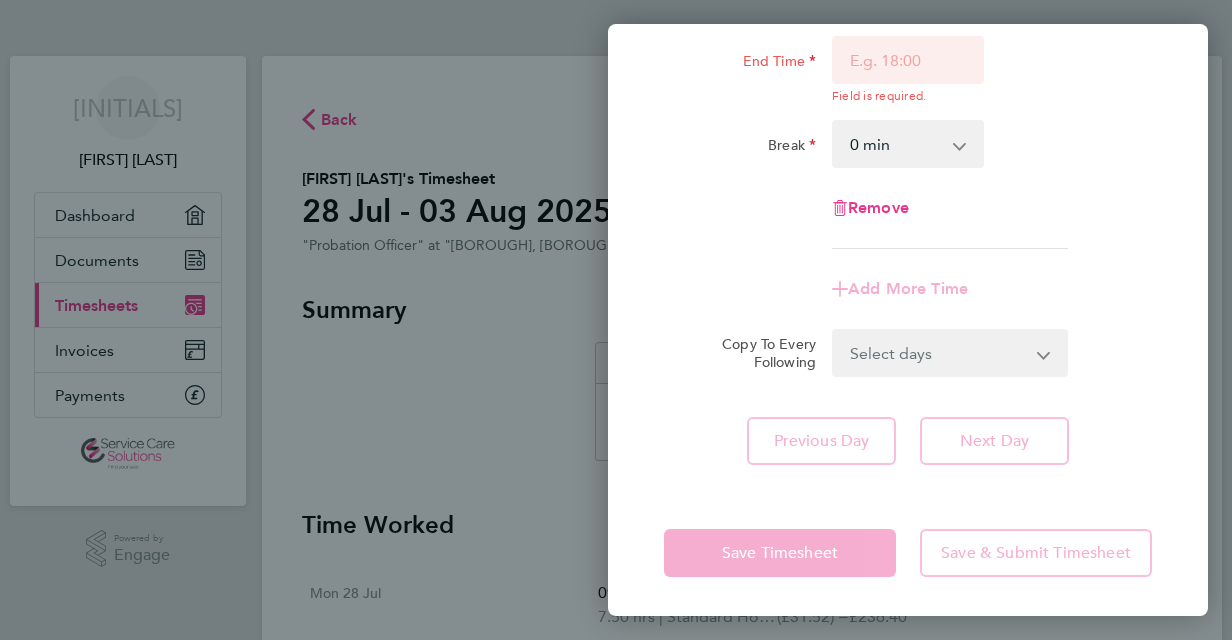 click on "Next Day" 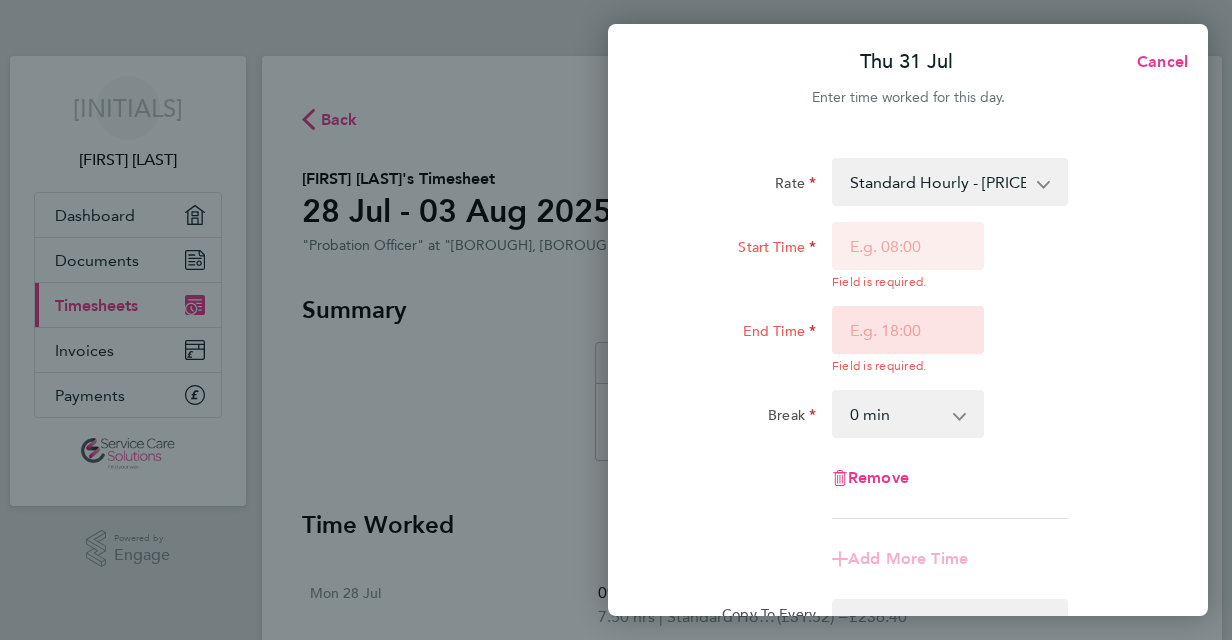 scroll, scrollTop: 0, scrollLeft: 0, axis: both 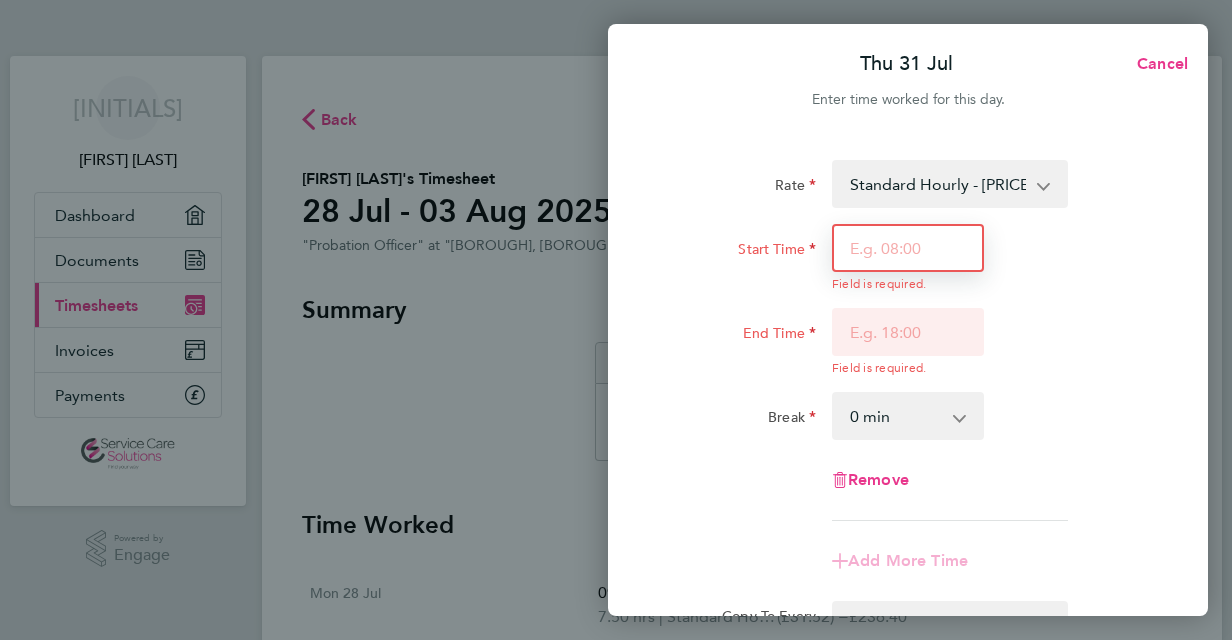 drag, startPoint x: 927, startPoint y: 264, endPoint x: 940, endPoint y: 224, distance: 42.059483 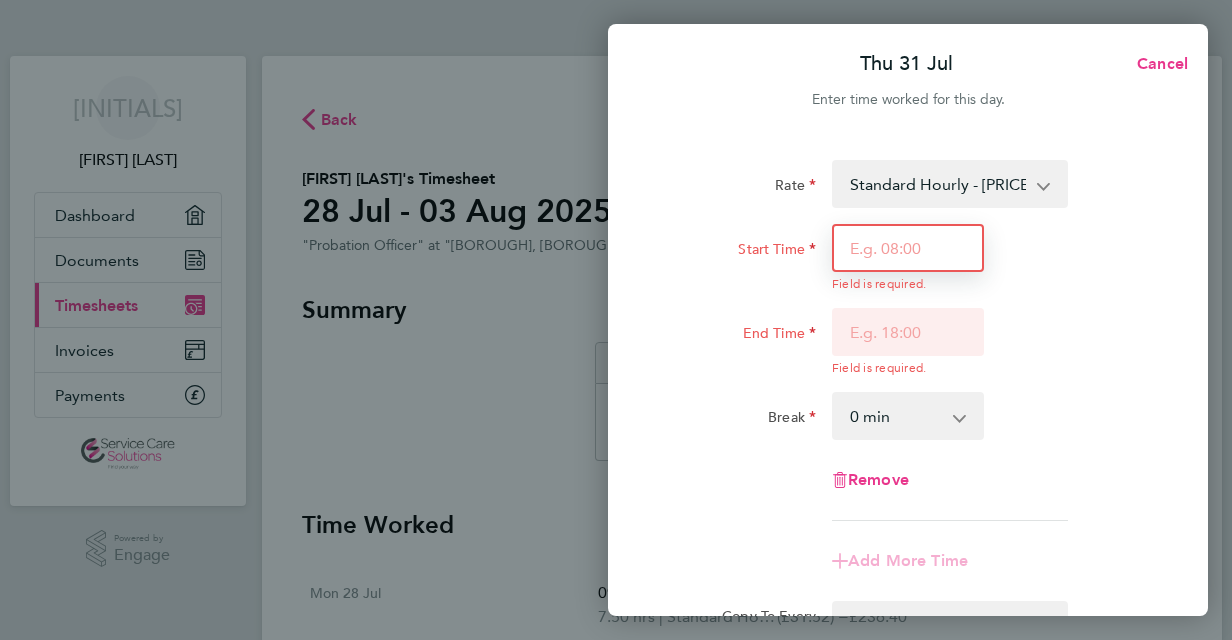click on "Start Time" at bounding box center (908, 248) 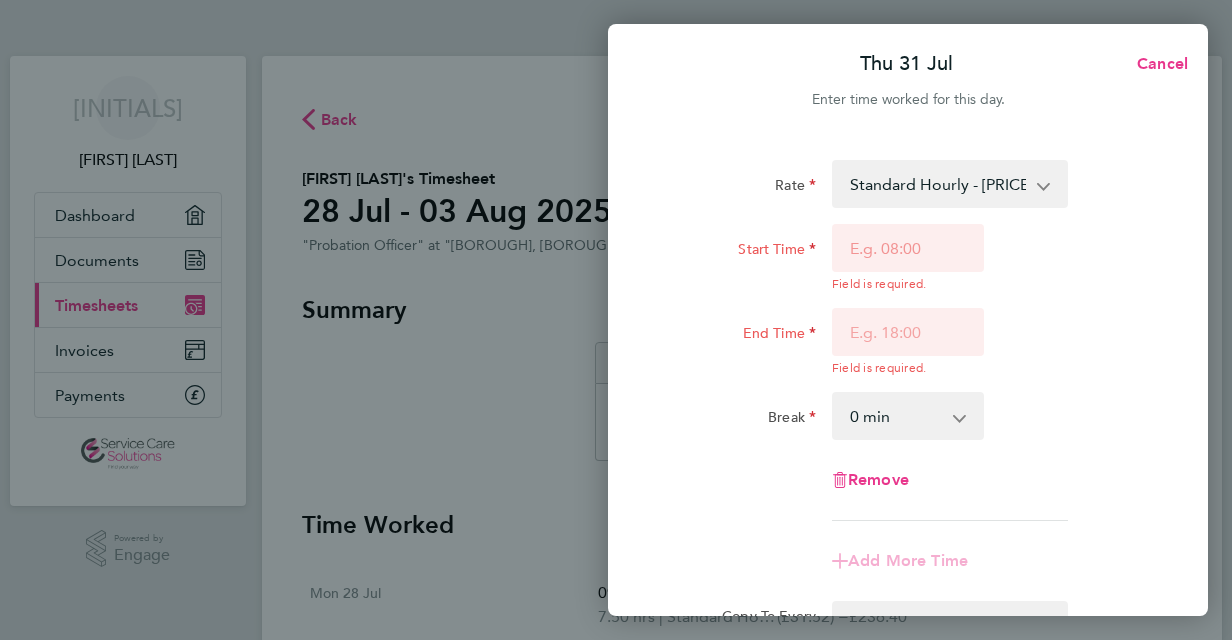 click on "Rate  Standard Hourly - [PRICE]" 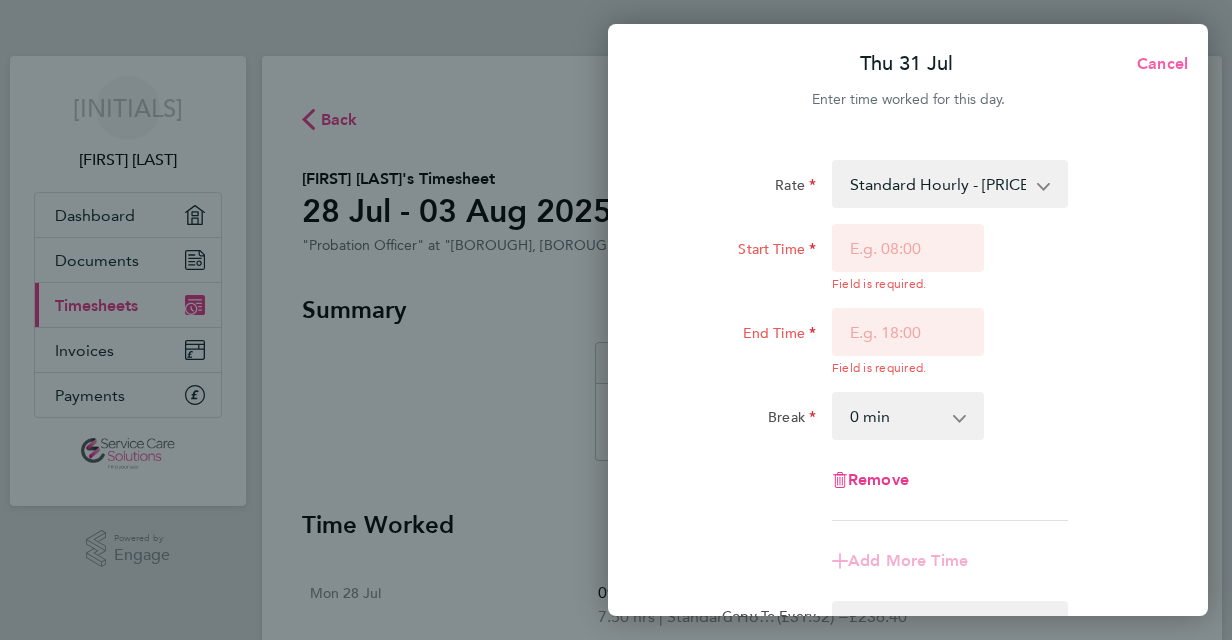 click on "Cancel" 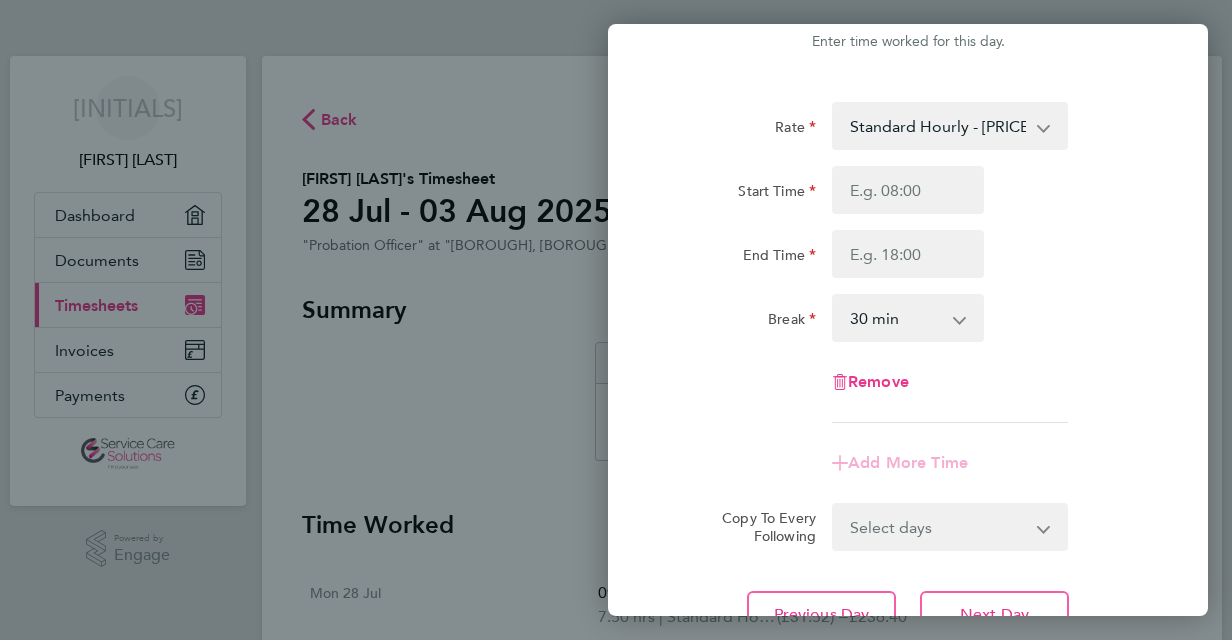 scroll, scrollTop: 100, scrollLeft: 0, axis: vertical 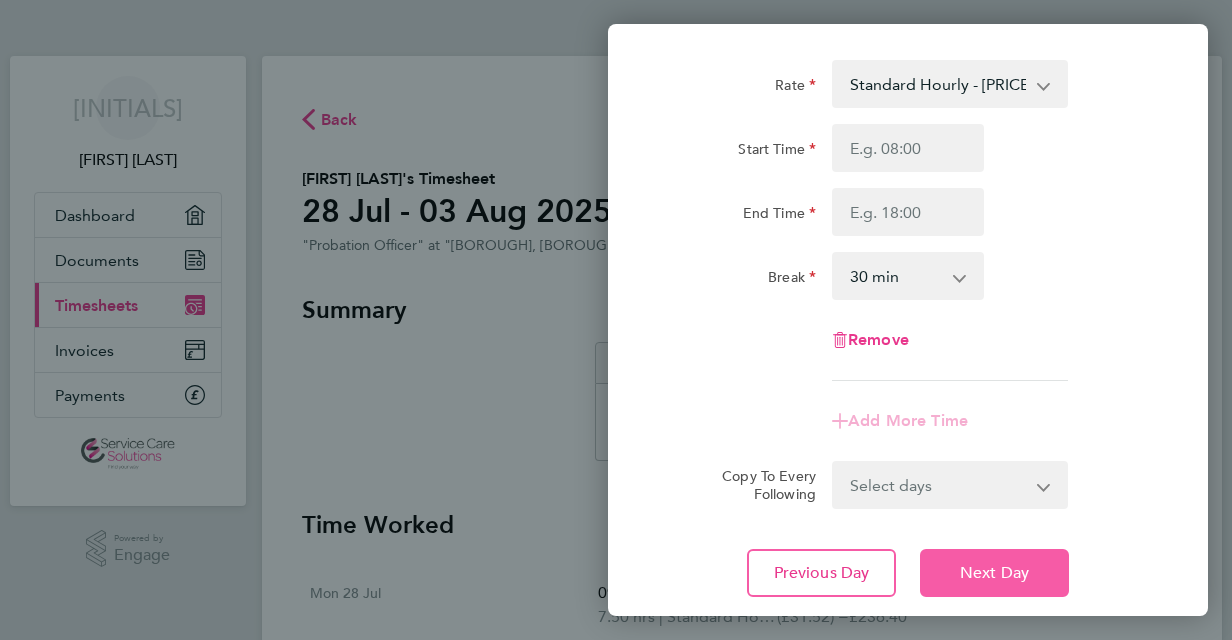 click on "Next Day" 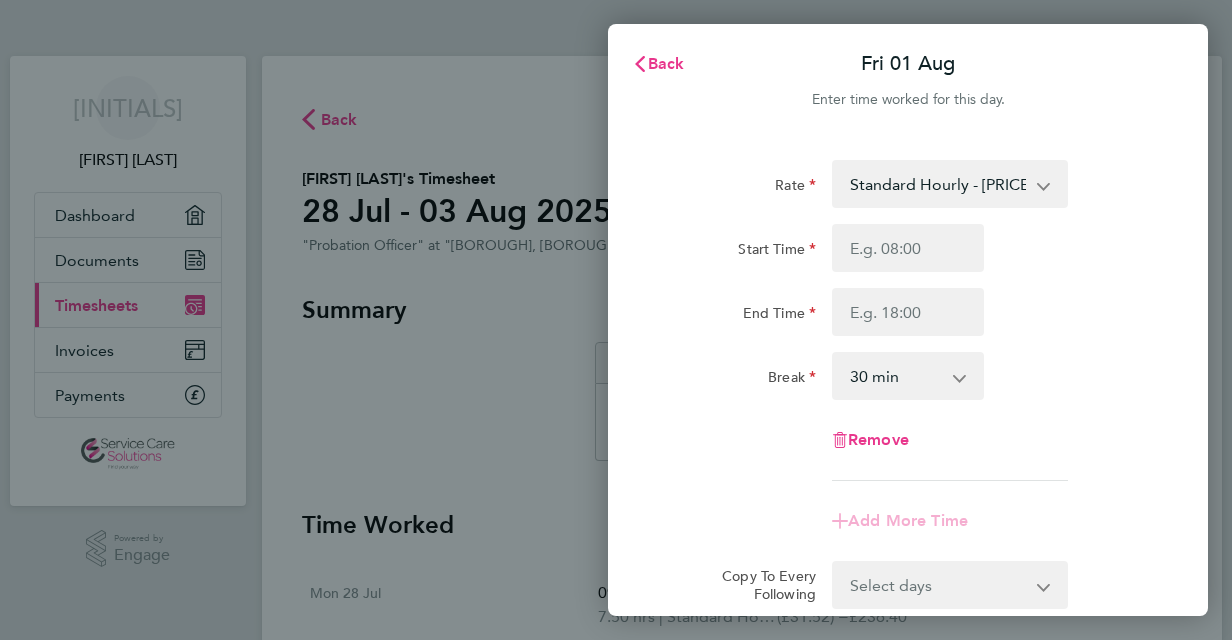 scroll, scrollTop: 100, scrollLeft: 0, axis: vertical 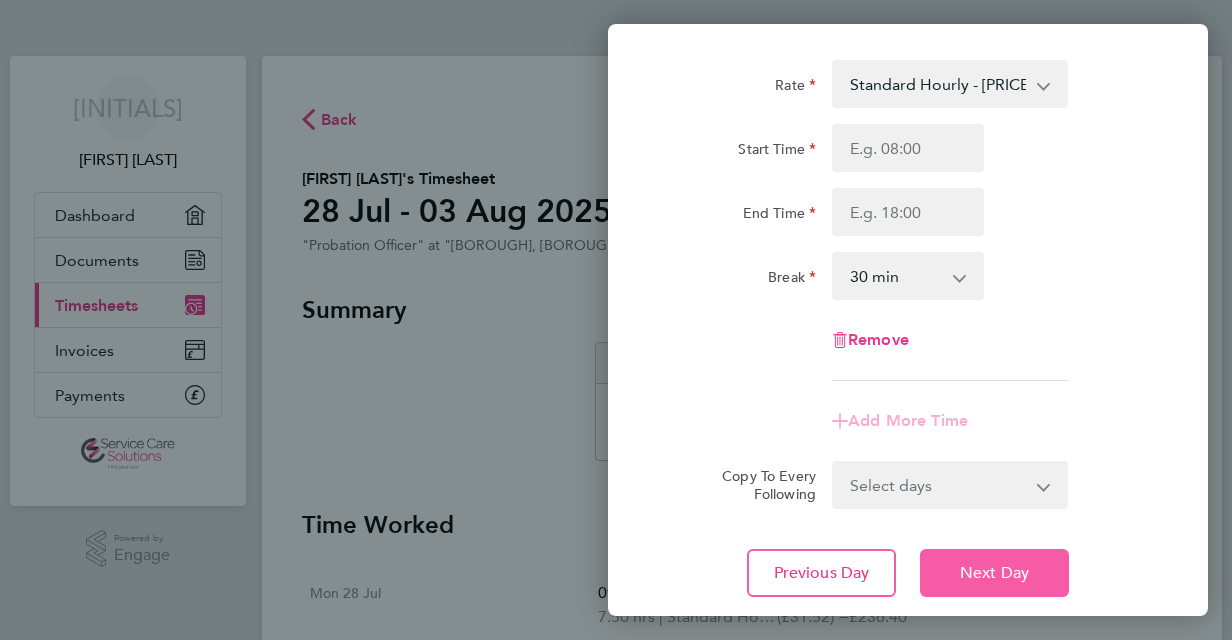 click on "Next Day" 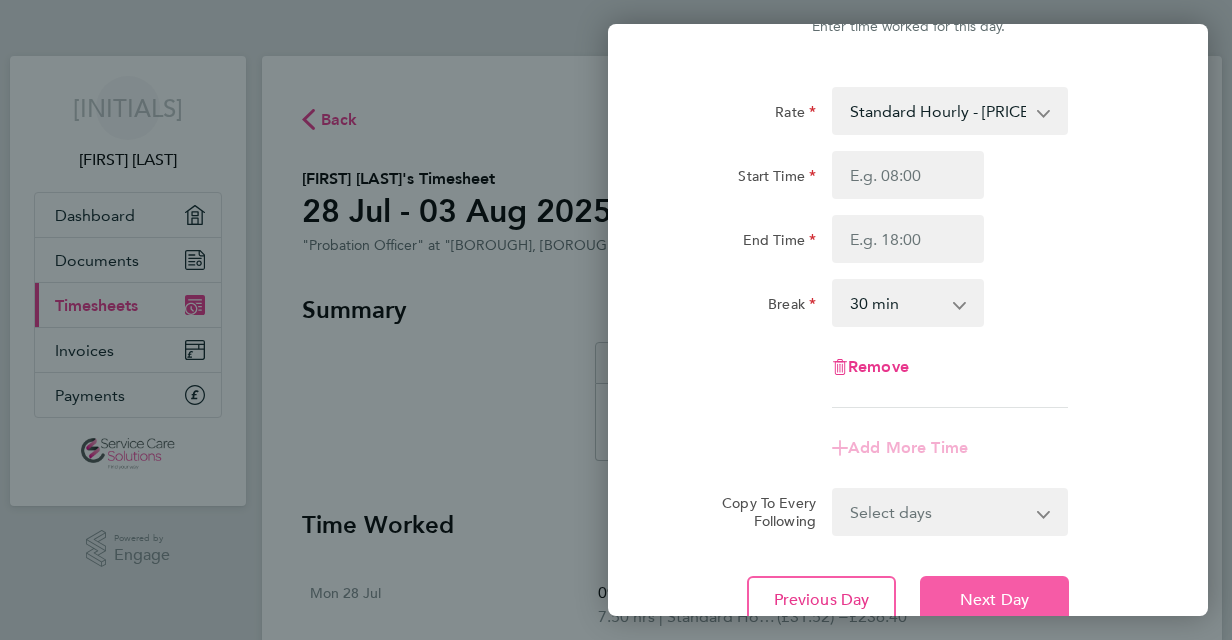 scroll, scrollTop: 0, scrollLeft: 0, axis: both 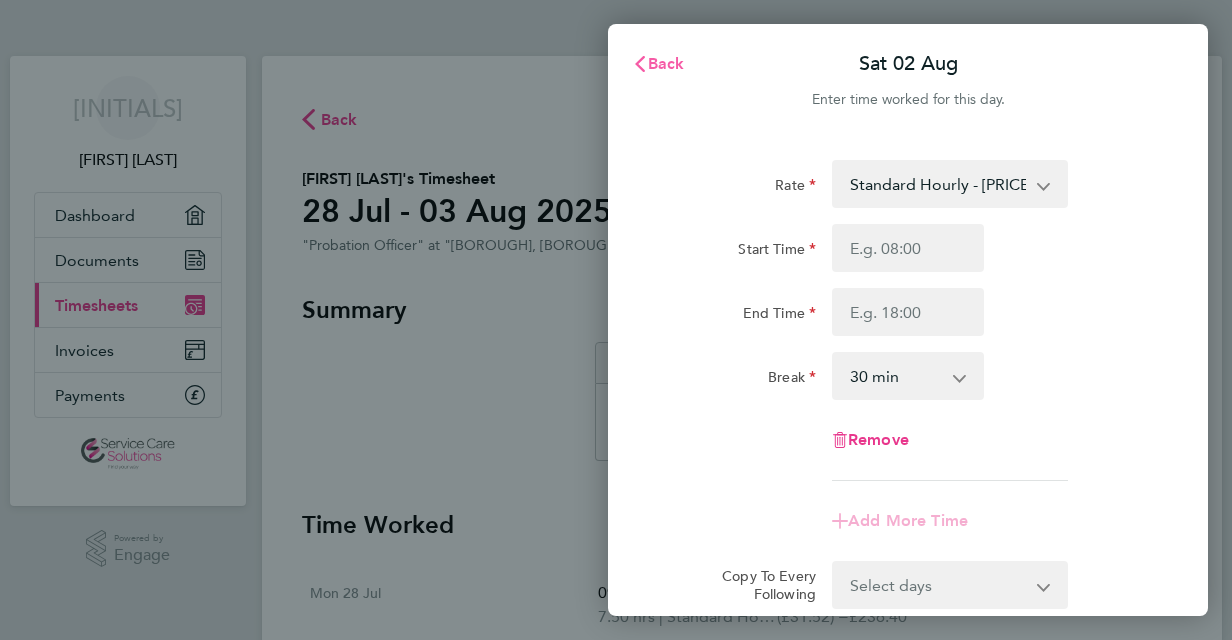 click 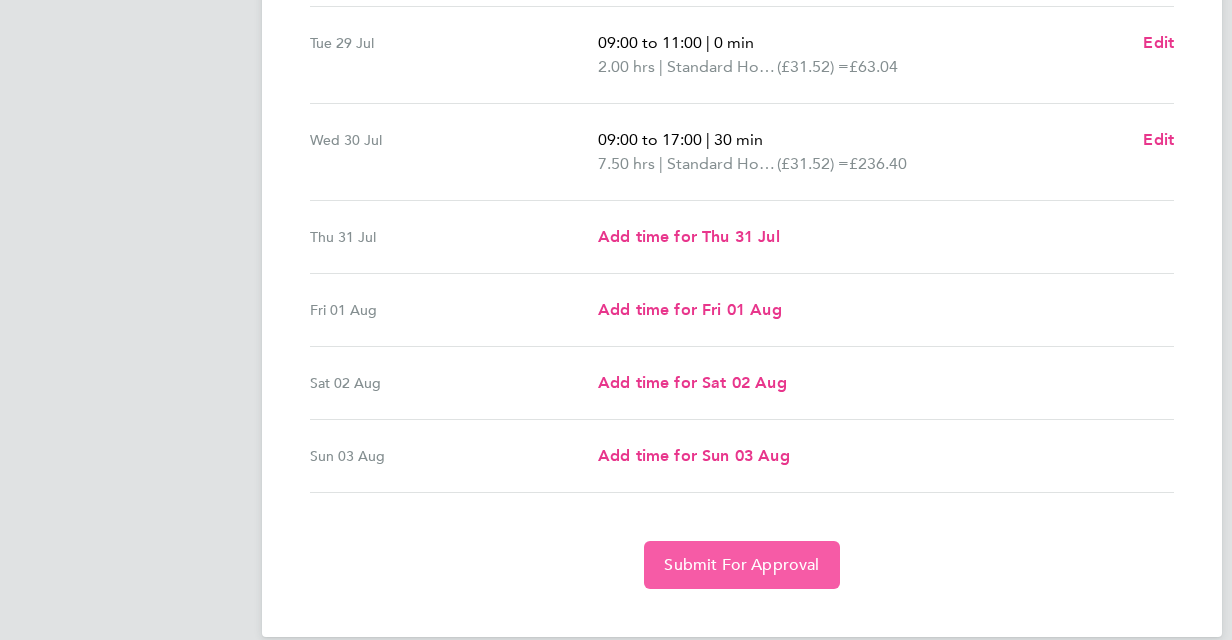 scroll, scrollTop: 673, scrollLeft: 0, axis: vertical 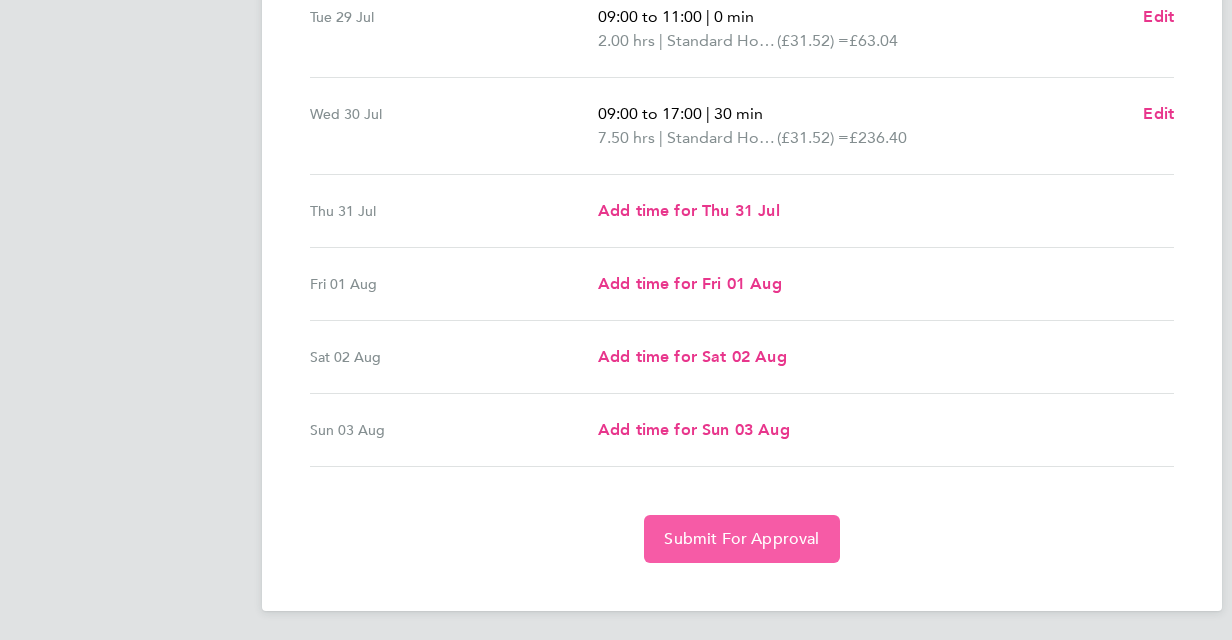 click on "Submit For Approval" 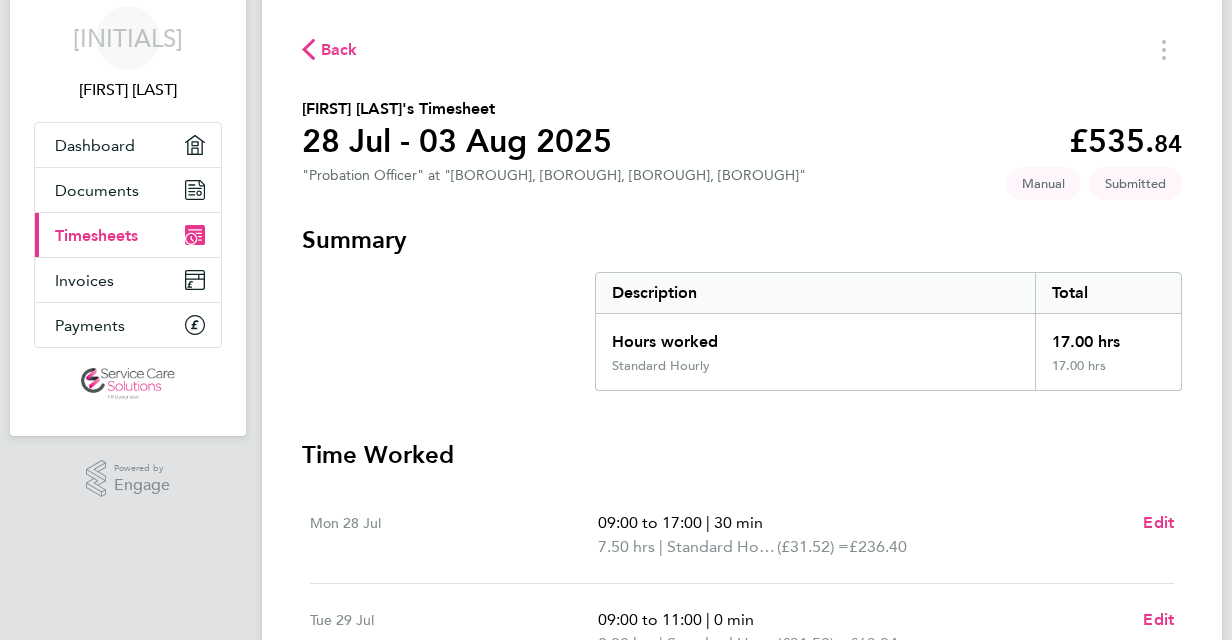 scroll, scrollTop: 0, scrollLeft: 0, axis: both 